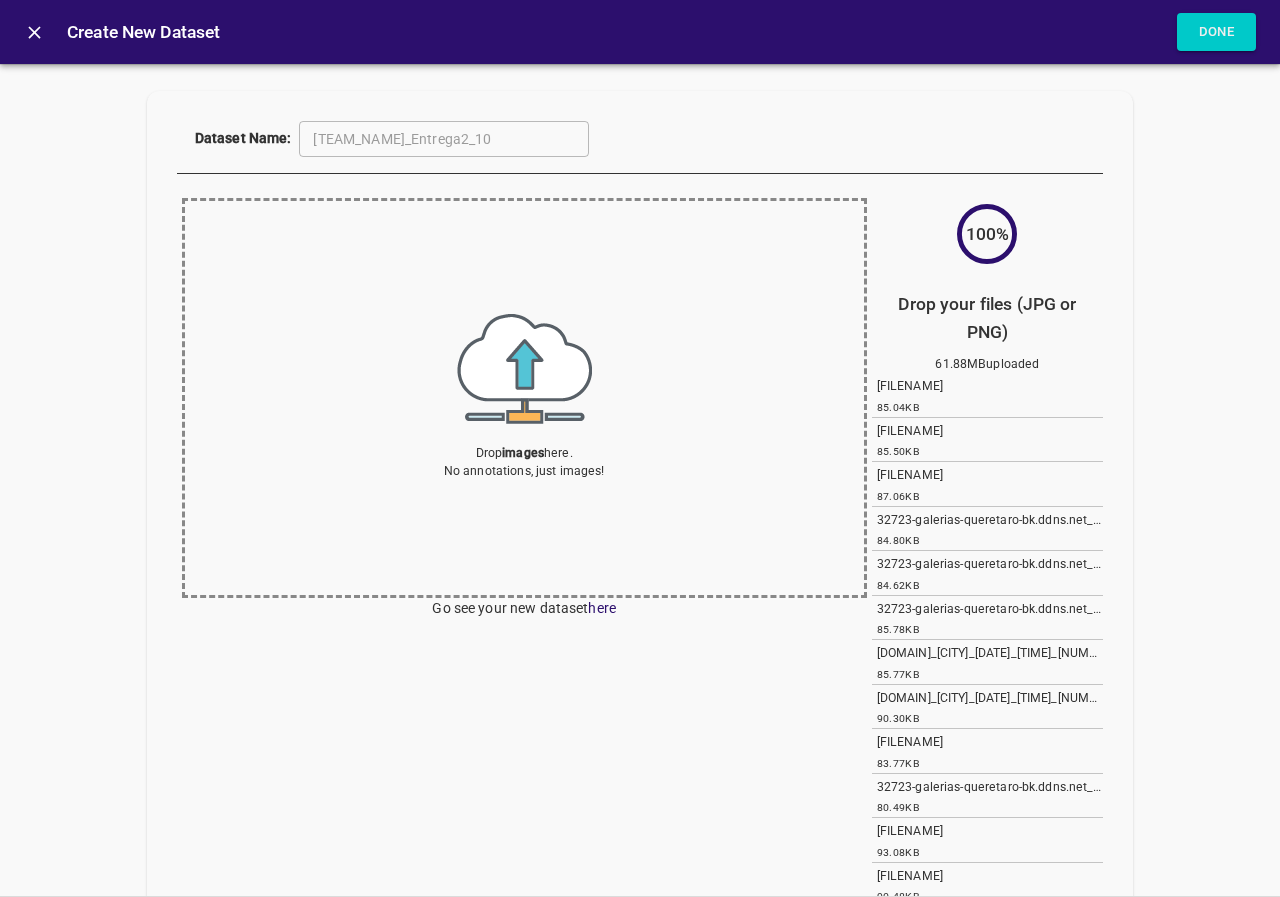 scroll, scrollTop: 0, scrollLeft: 0, axis: both 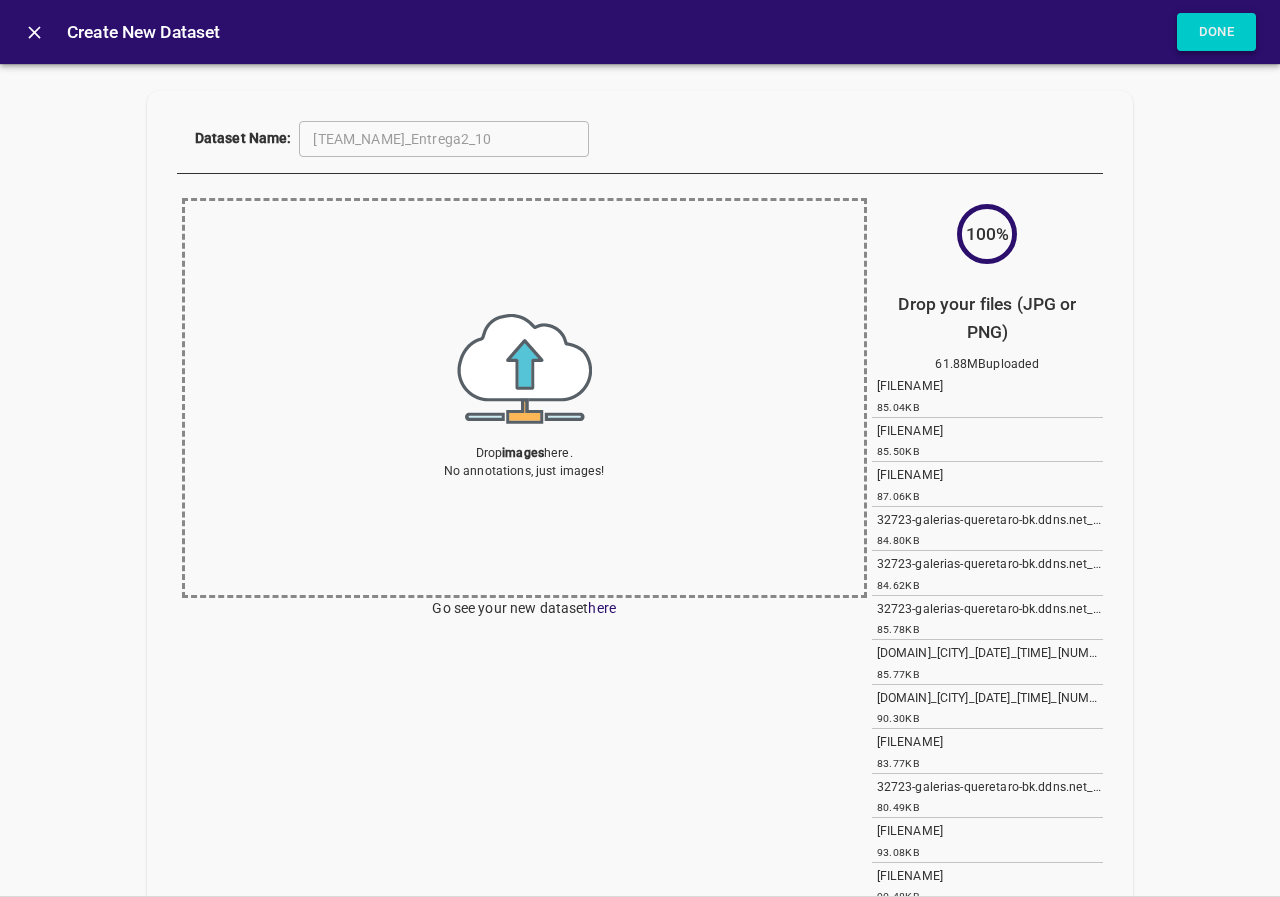 click on "Done" at bounding box center [1217, 32] 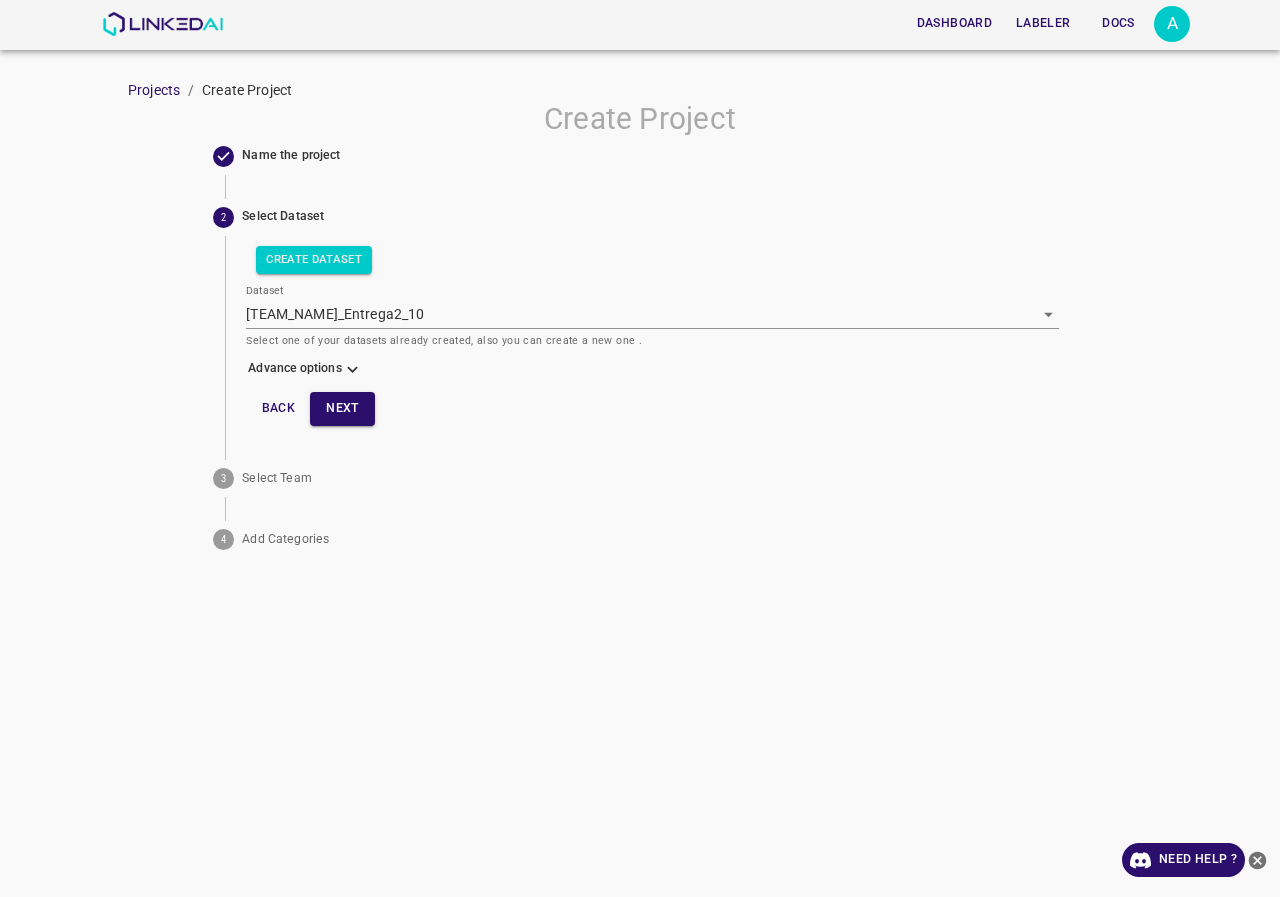 click at bounding box center [352, 369] 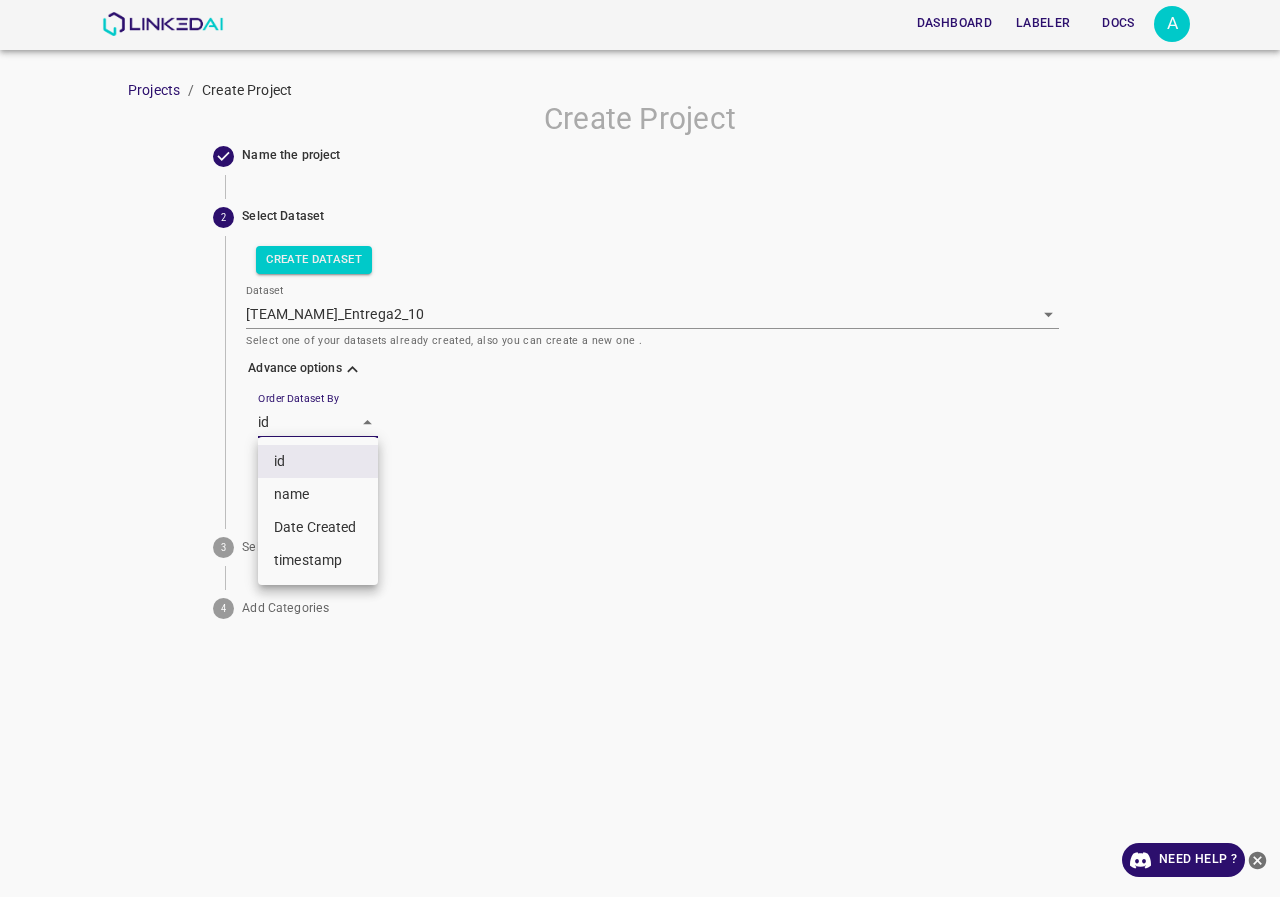 click on "Dashboard Labeler Docs A Projects / Create Project   Create Project Name the project 2 Select Dataset Create Dataset Dataset [OBJECT] Select one of your datasets already created, also you can create a new one . Advance options   Order Dataset By id id Back Next 3 Select Team 4 Add Categories Need Help ? Dashboard Labeler Docs Account Dark Mode Logout v.4.3.6  id name Date Created timestamp" at bounding box center [640, 448] 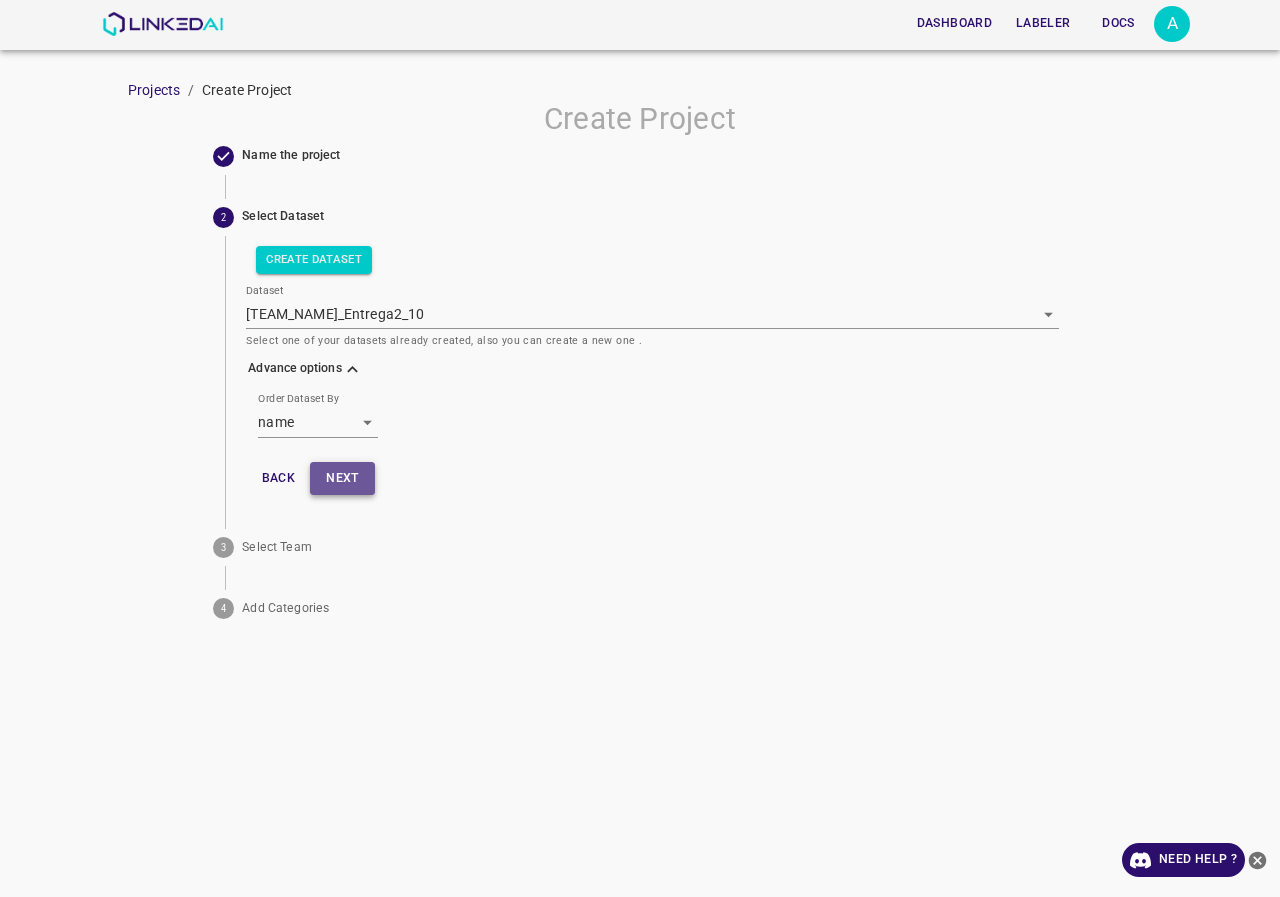 click on "Next" at bounding box center (342, 478) 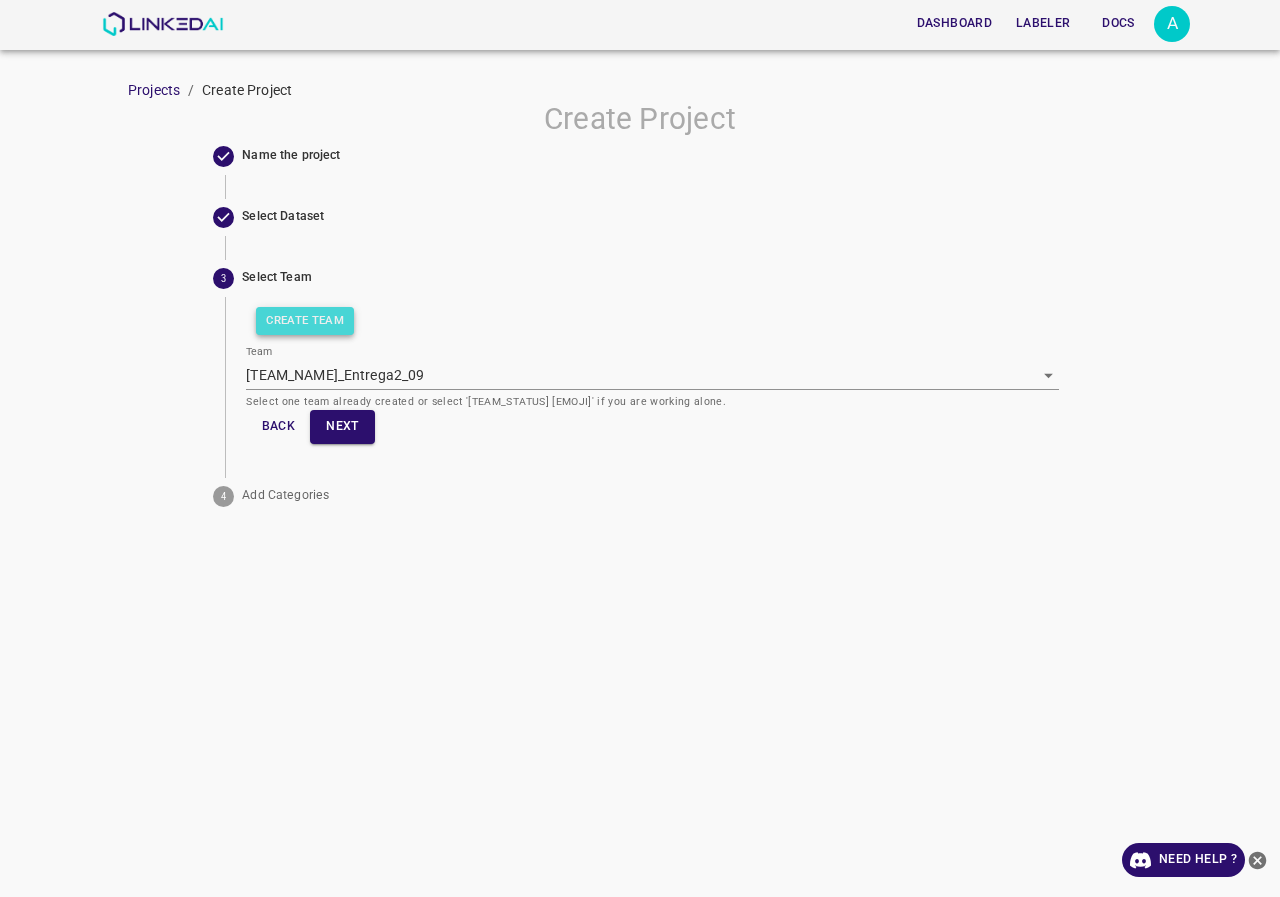 click on "Create Team" at bounding box center [305, 321] 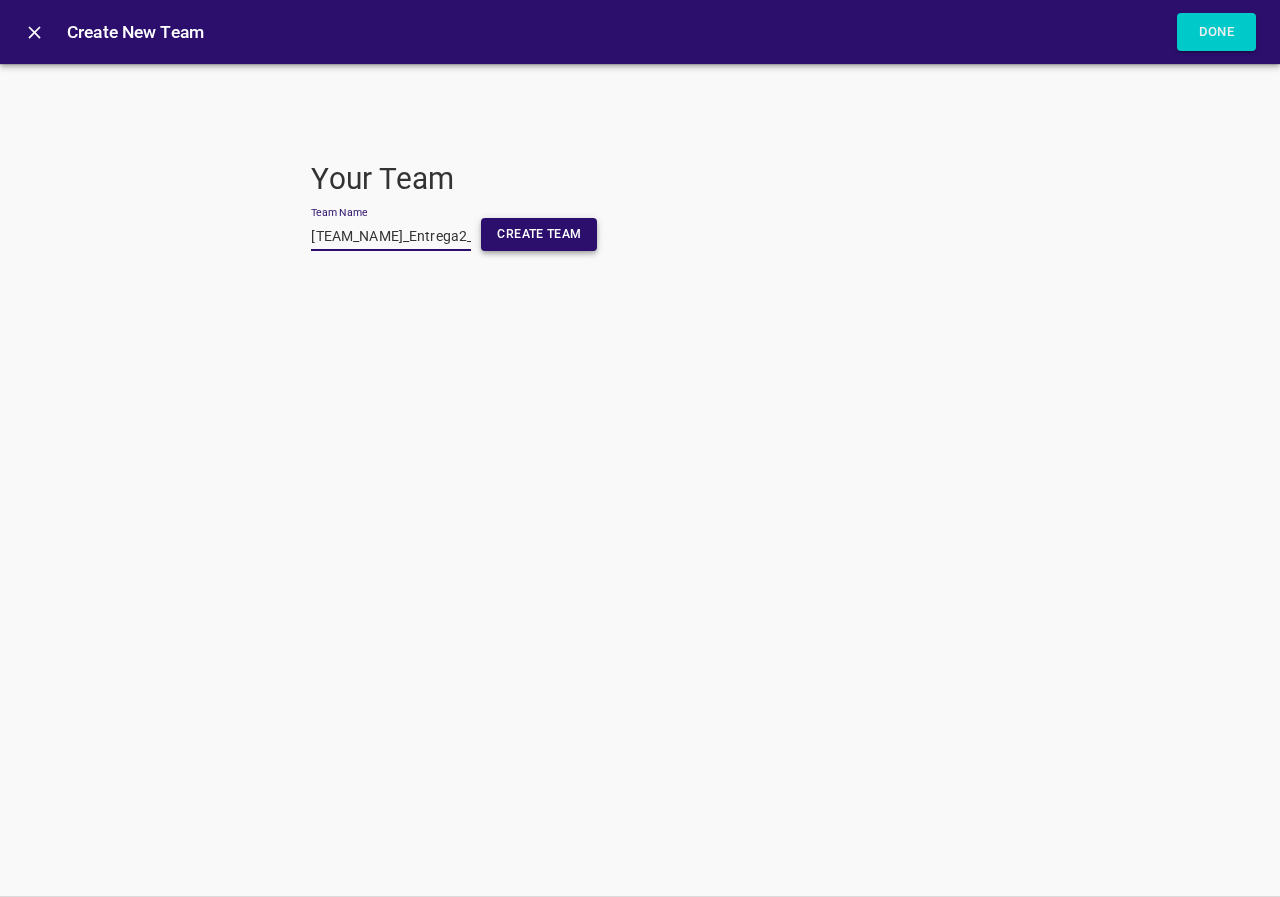 type on "[TEAM_NAME]_Entrega2_10" 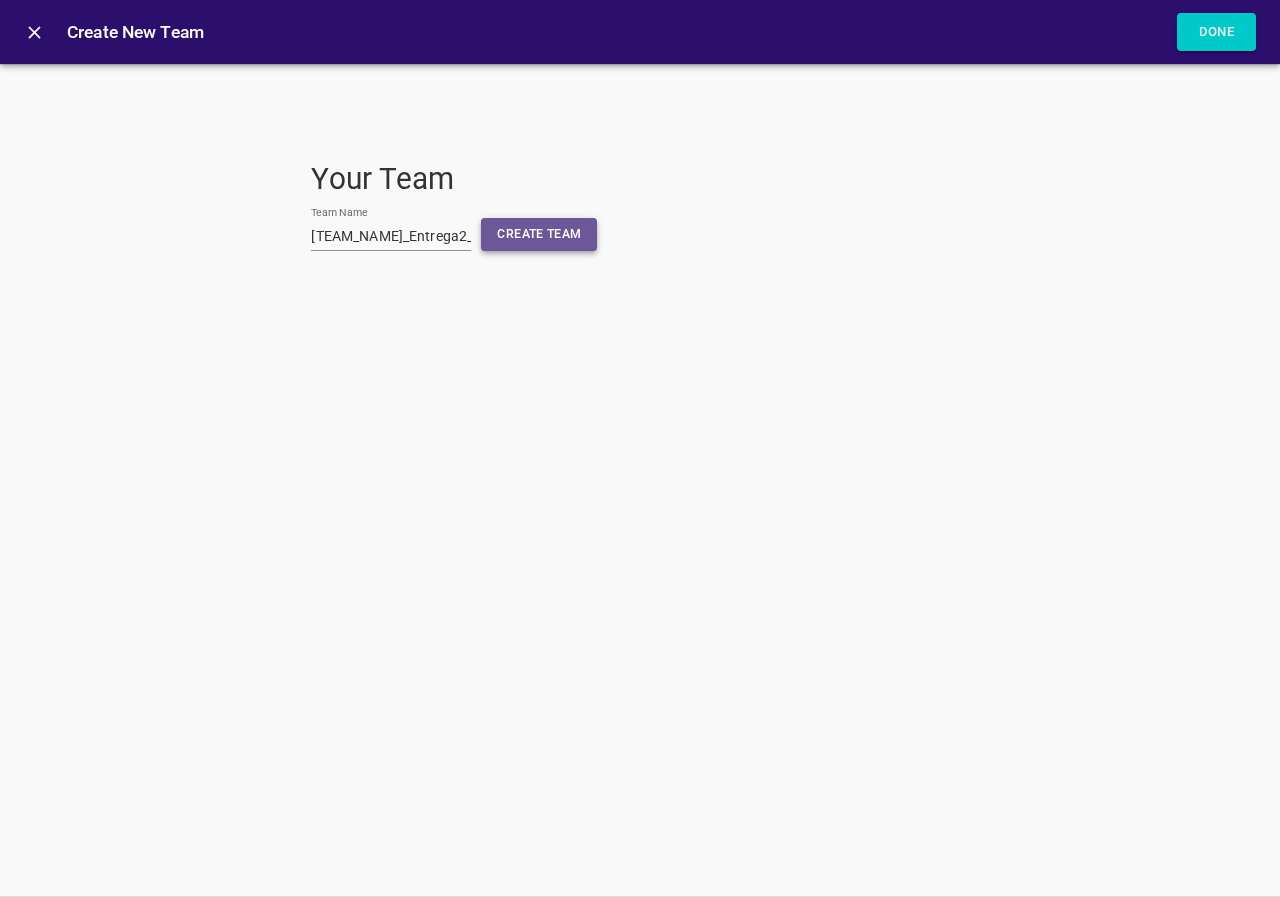 click on "Create Team" at bounding box center (539, 234) 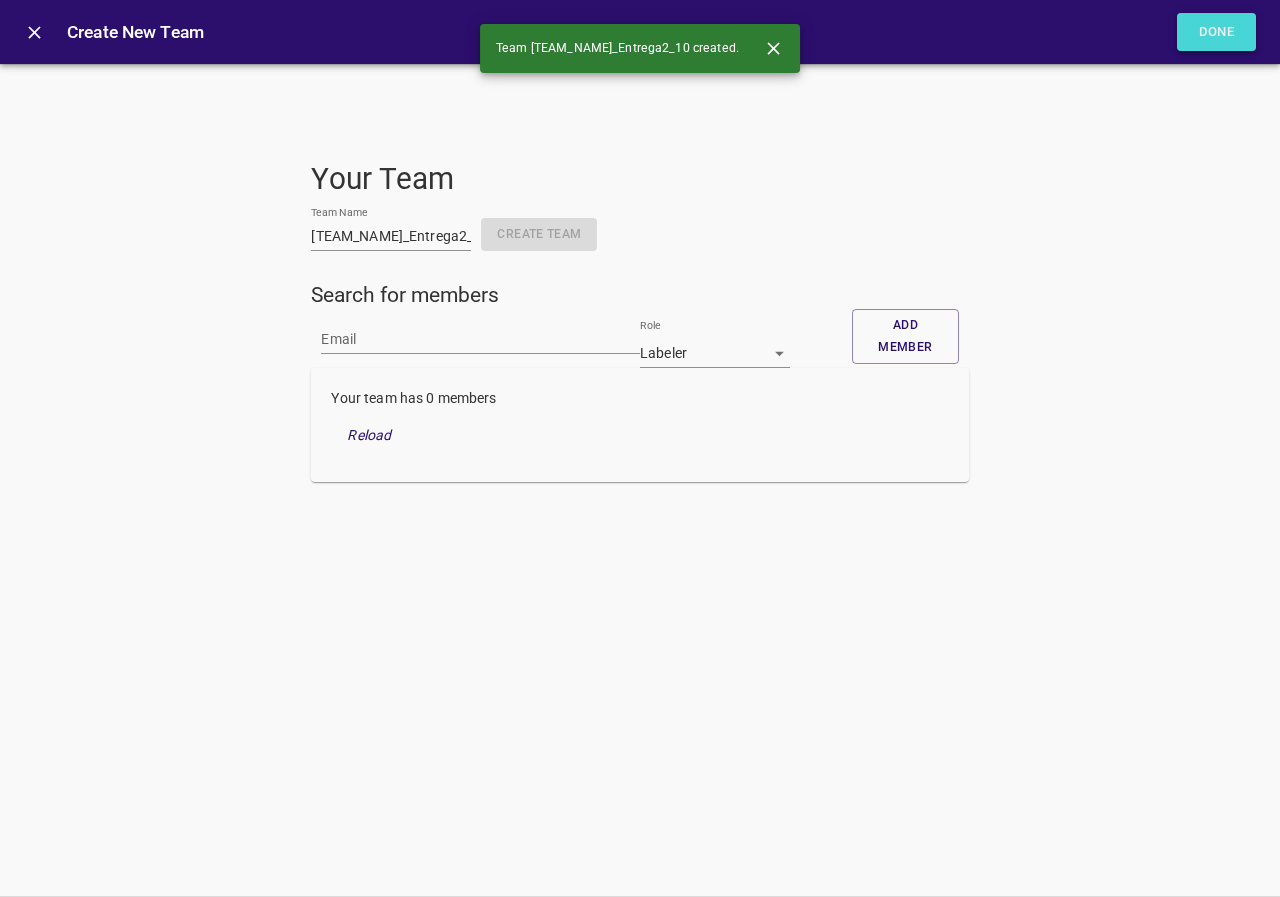 click on "Done" at bounding box center [1217, 32] 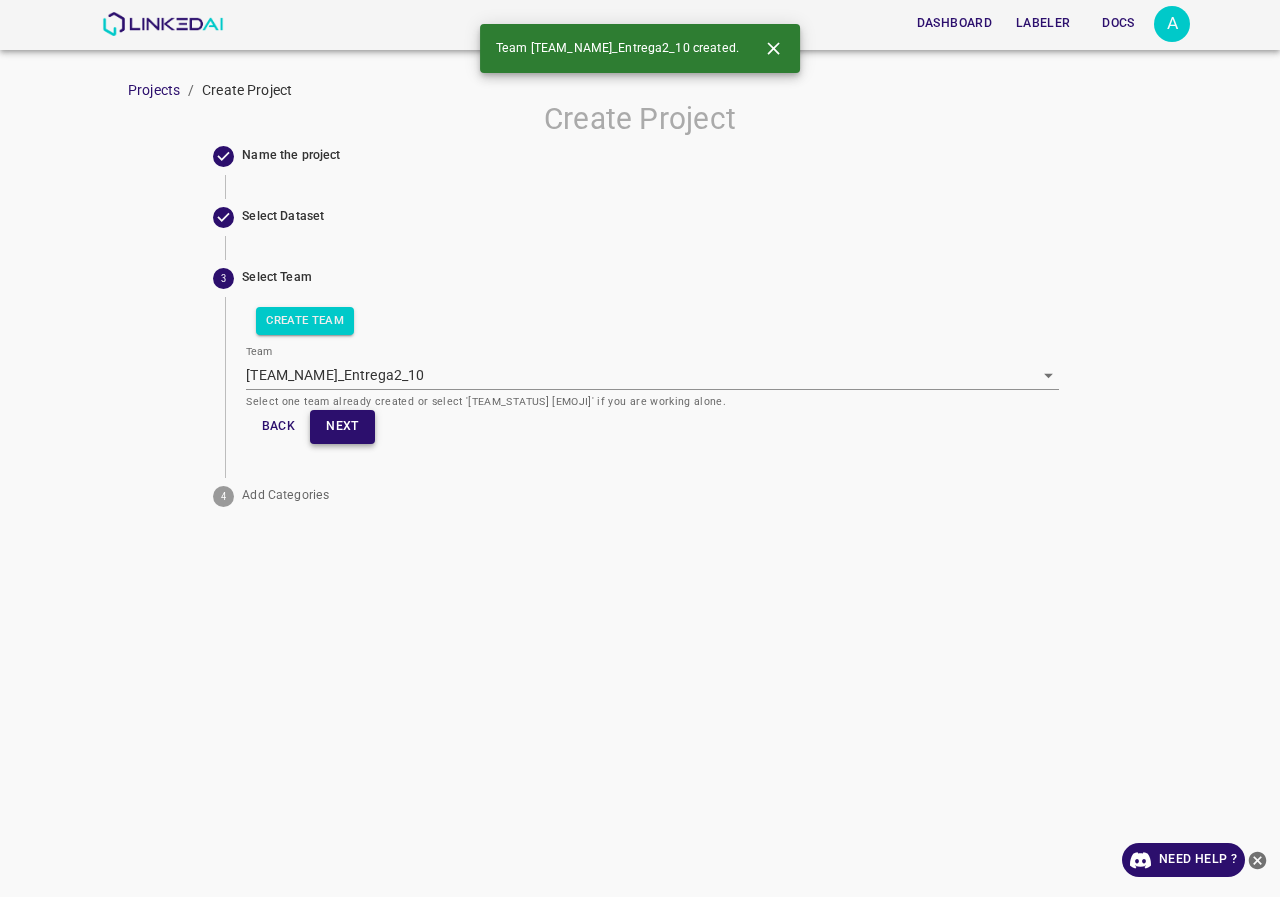 click on "Next" at bounding box center (342, 426) 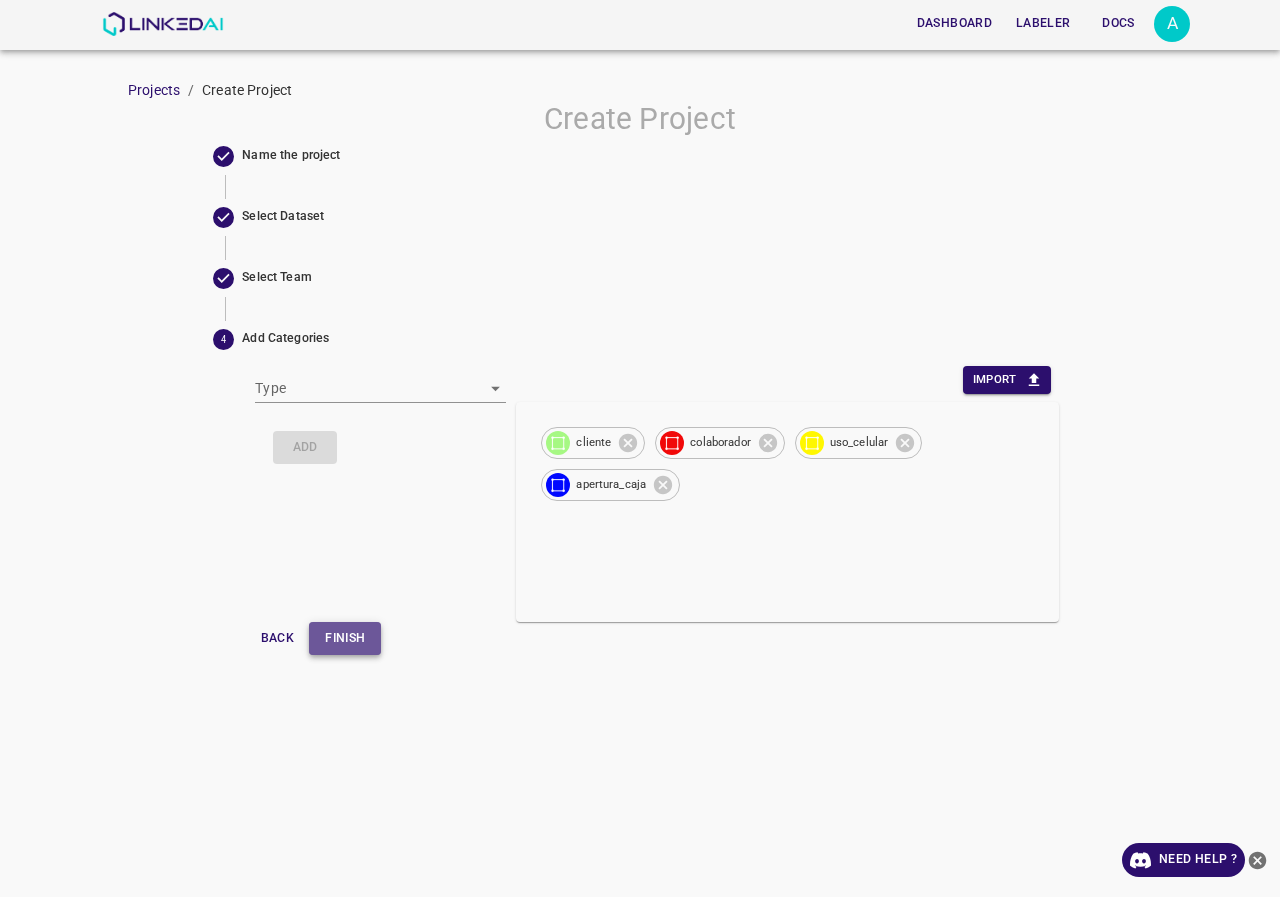 click on "Finish" at bounding box center (345, 638) 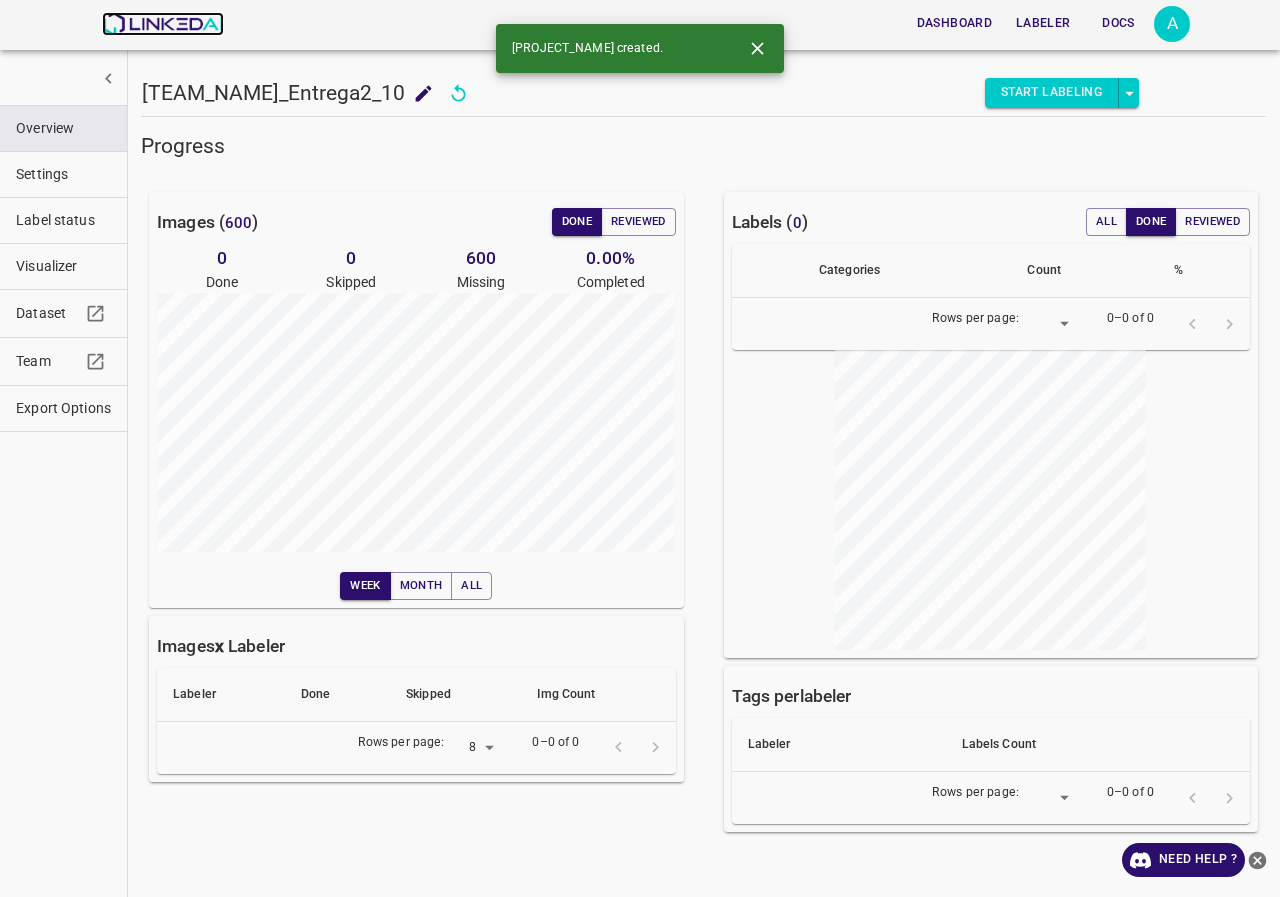 click at bounding box center [162, 24] 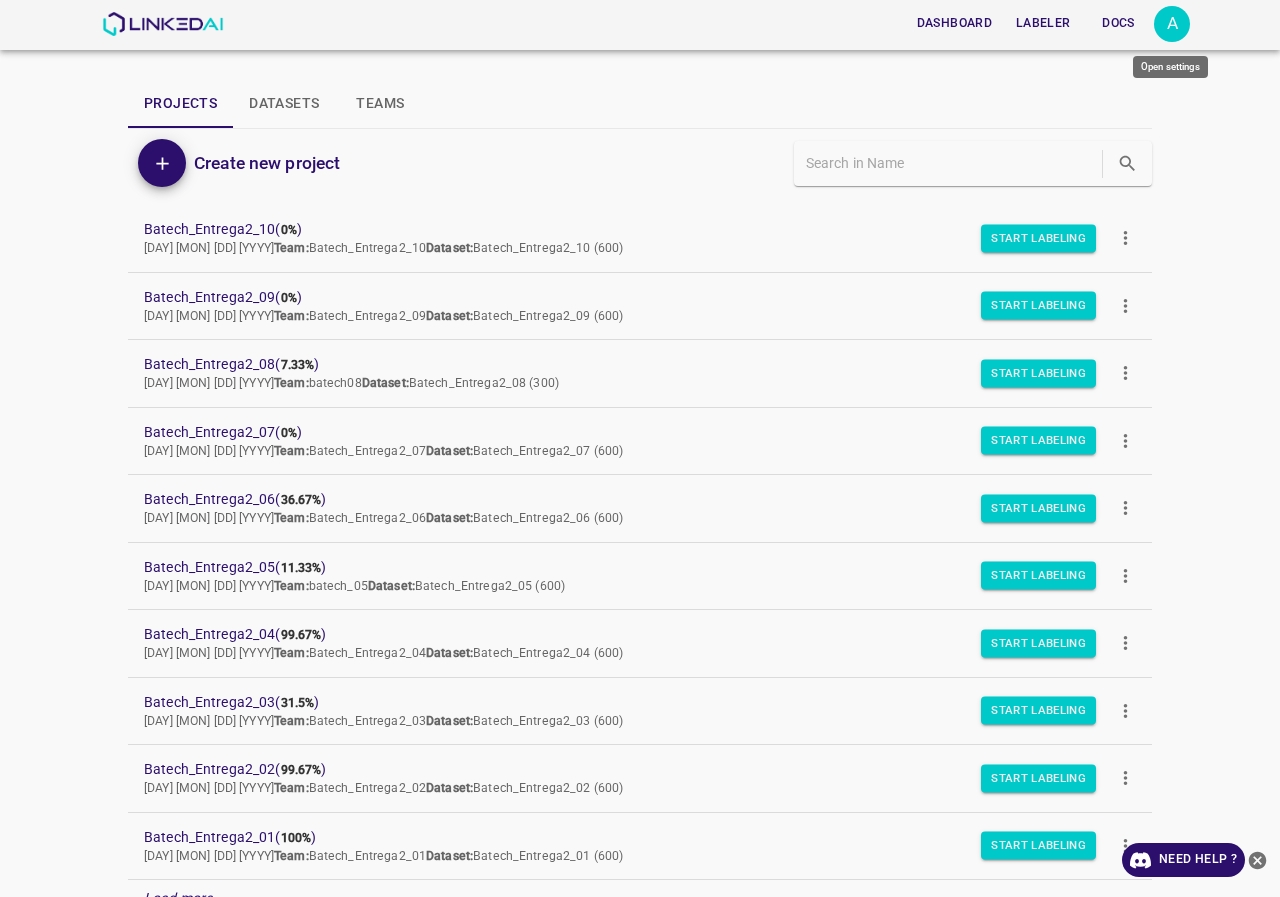 scroll, scrollTop: 0, scrollLeft: 0, axis: both 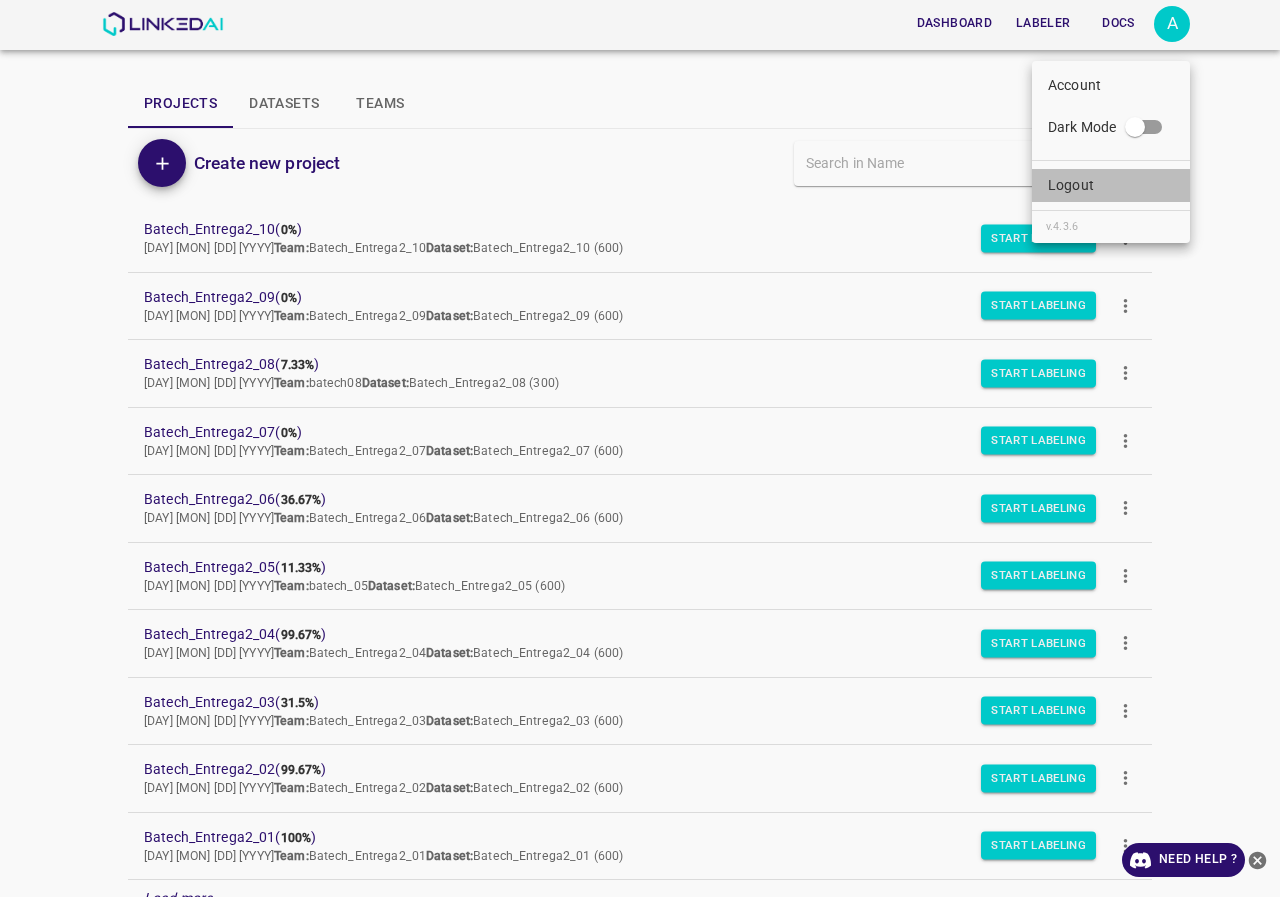 click on "Logout" at bounding box center [1111, 185] 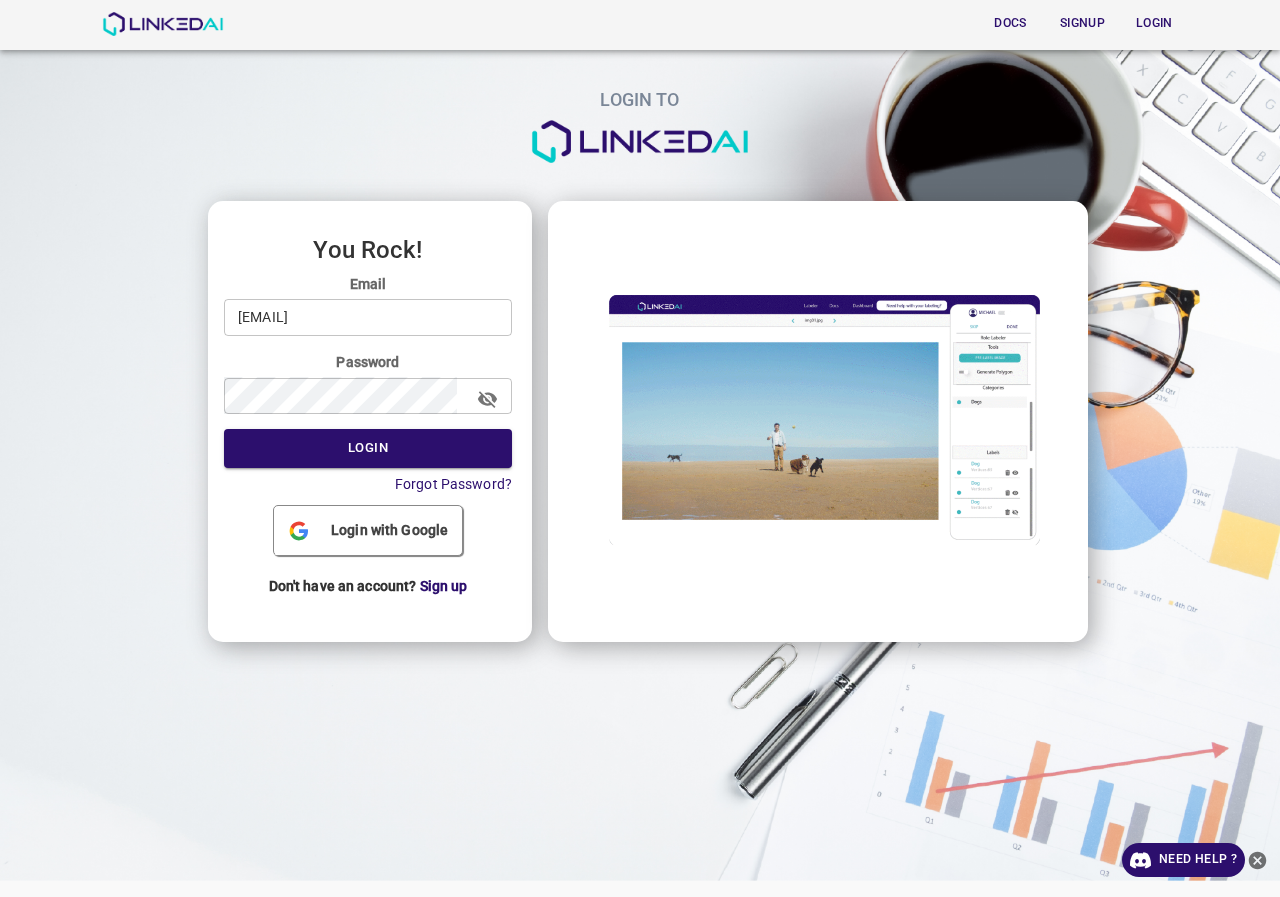 click on "[EMAIL]" at bounding box center (368, 317) 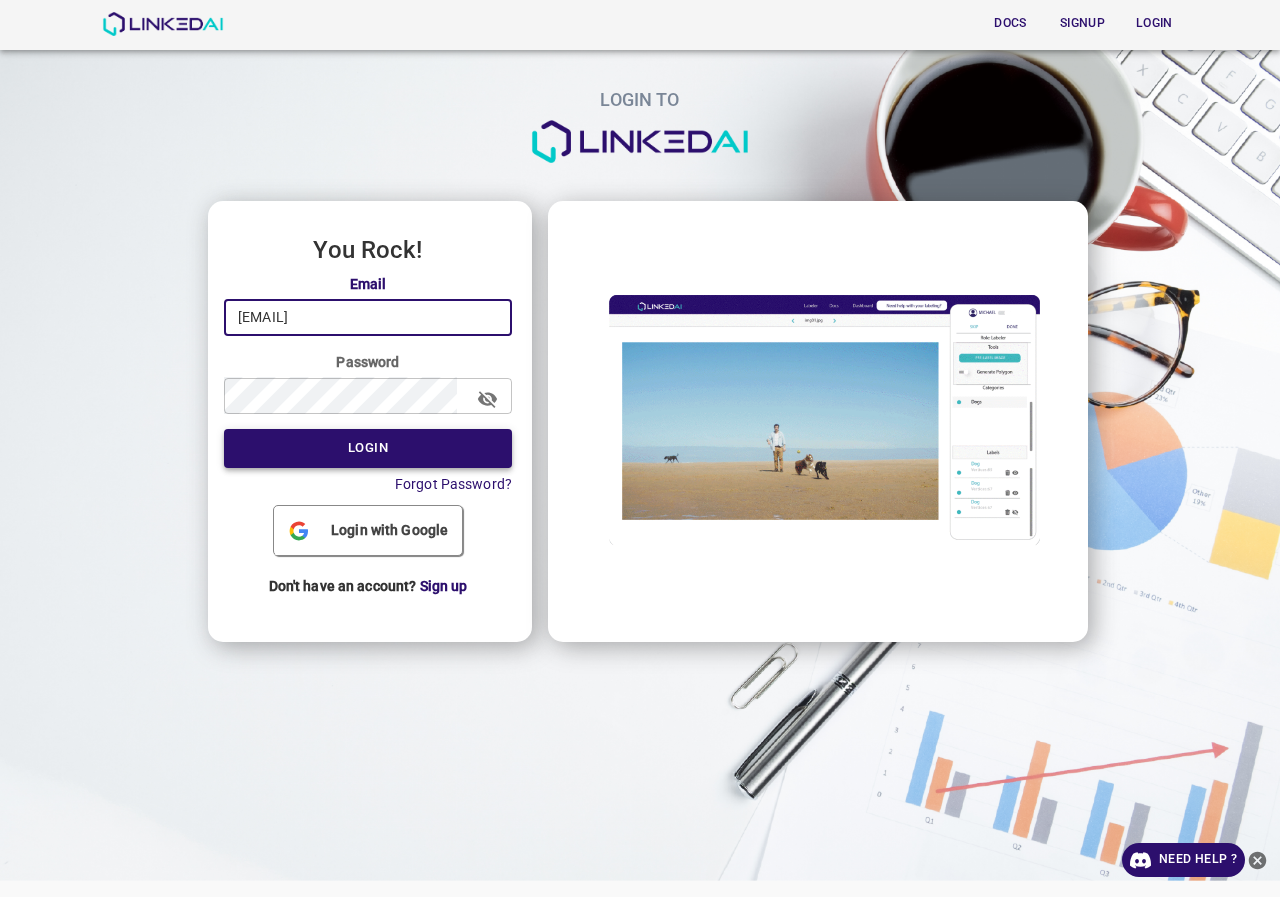 click on "Login" at bounding box center (368, 448) 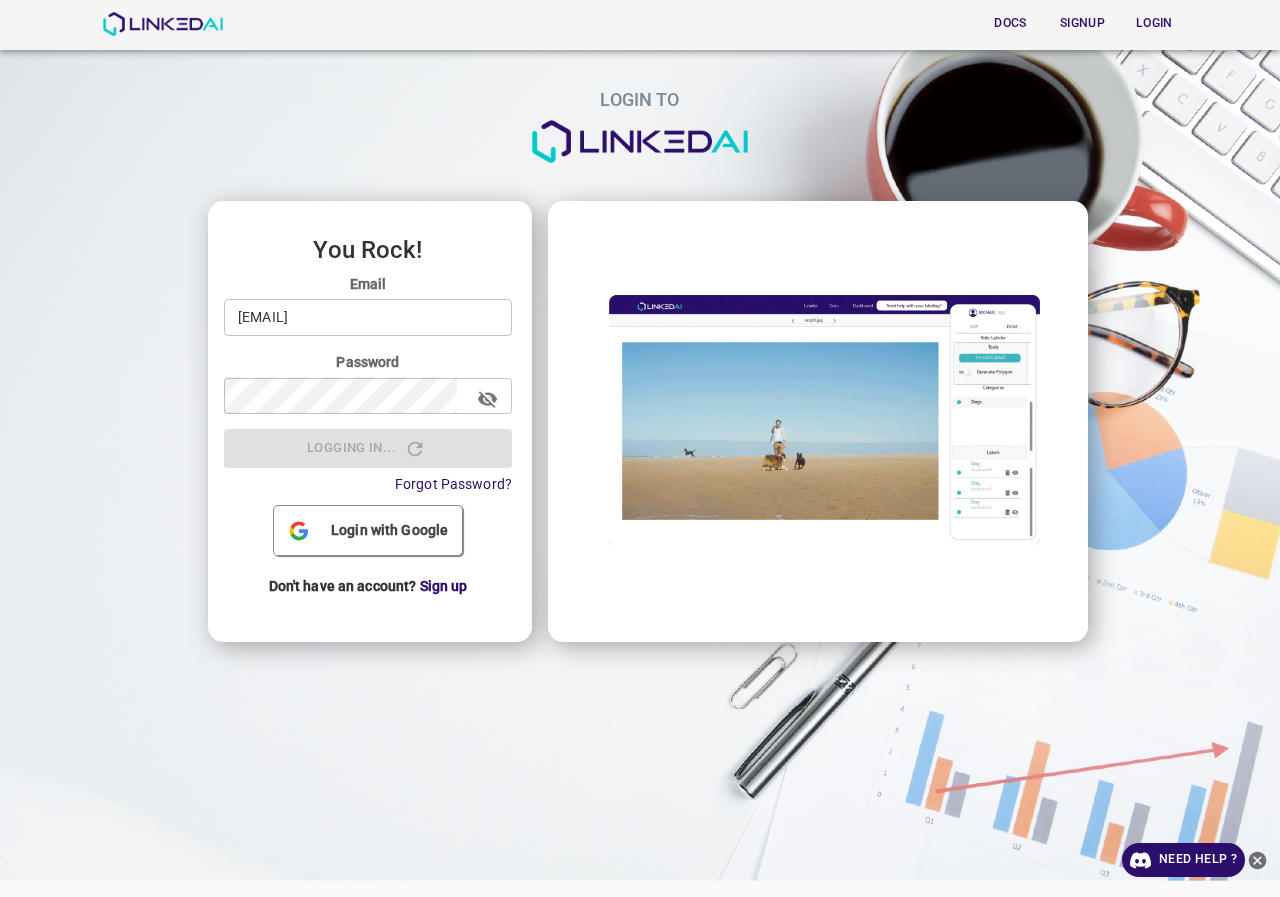 click on "Email [EMAIL] ​ Password ​ Logging in... Forgot Password?" at bounding box center (368, 384) 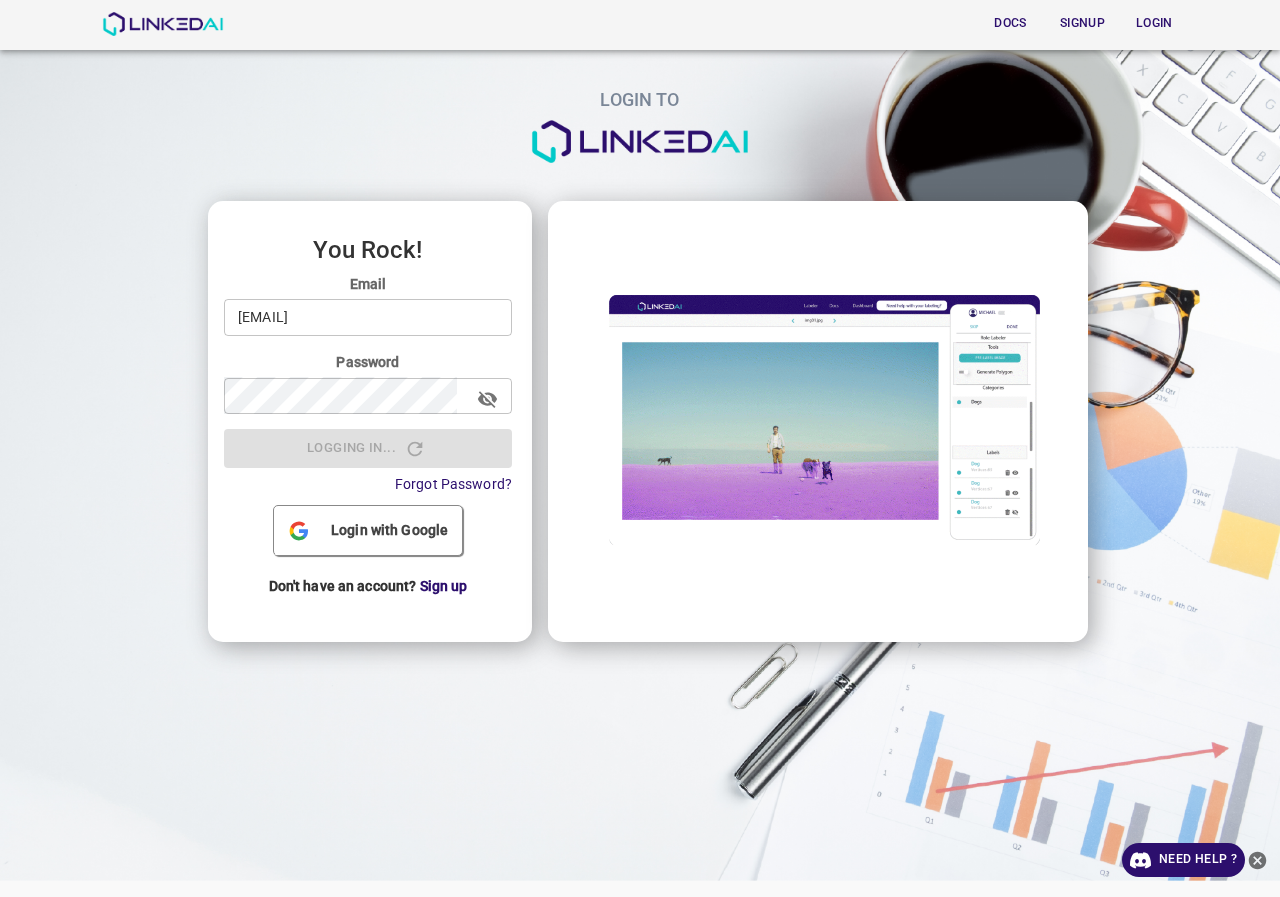 type on "[EMAIL]" 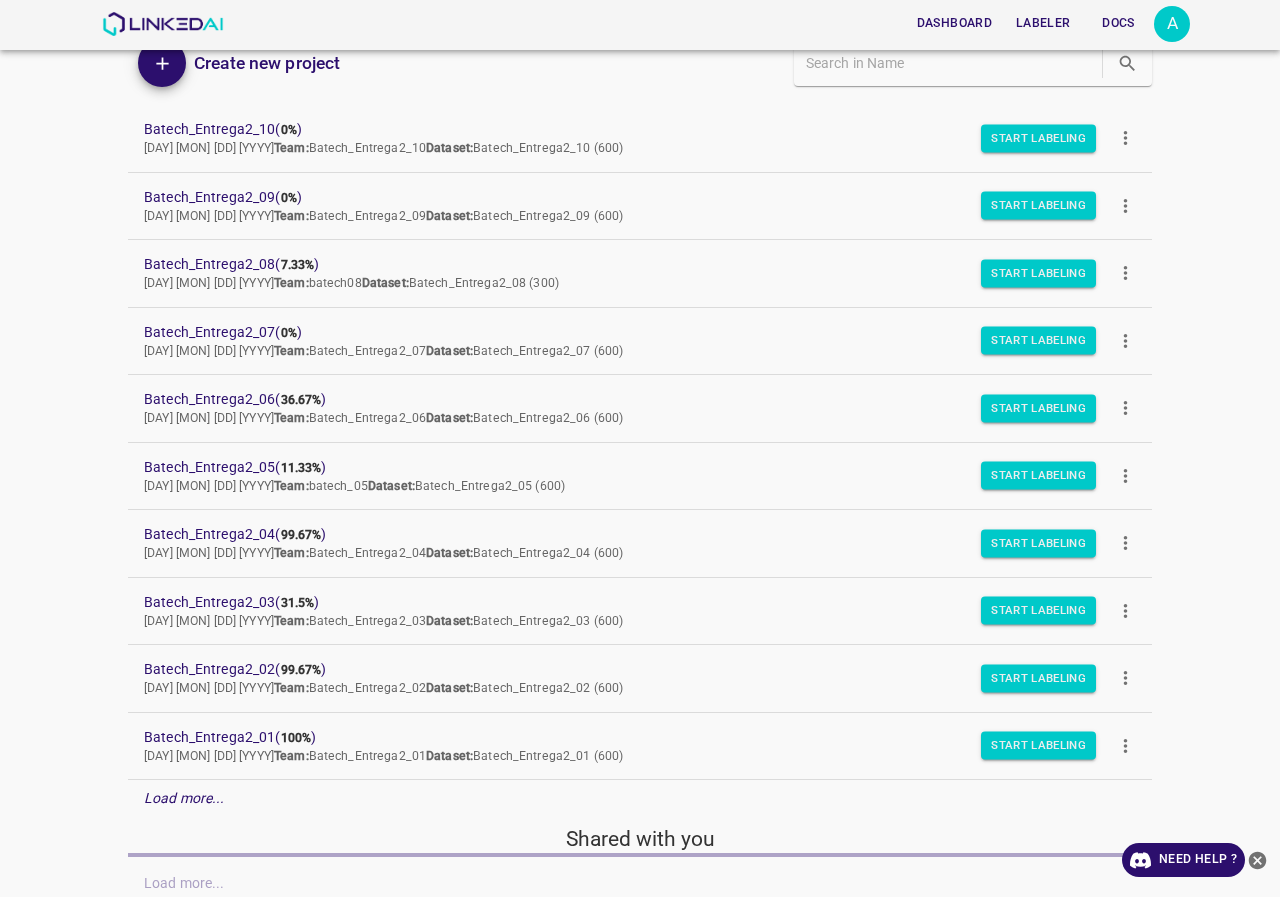 scroll, scrollTop: 173, scrollLeft: 0, axis: vertical 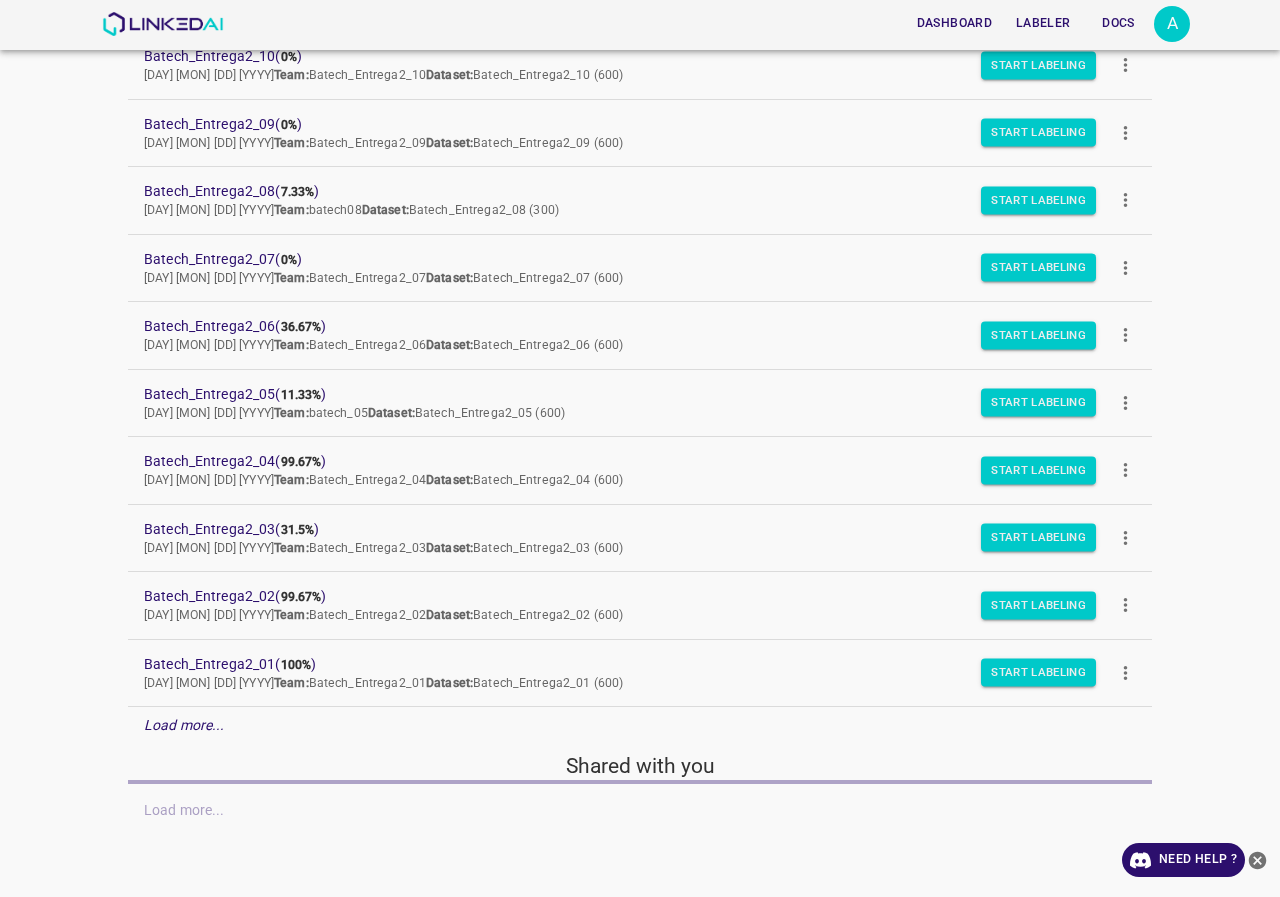 click on "Load more..." at bounding box center [640, 725] 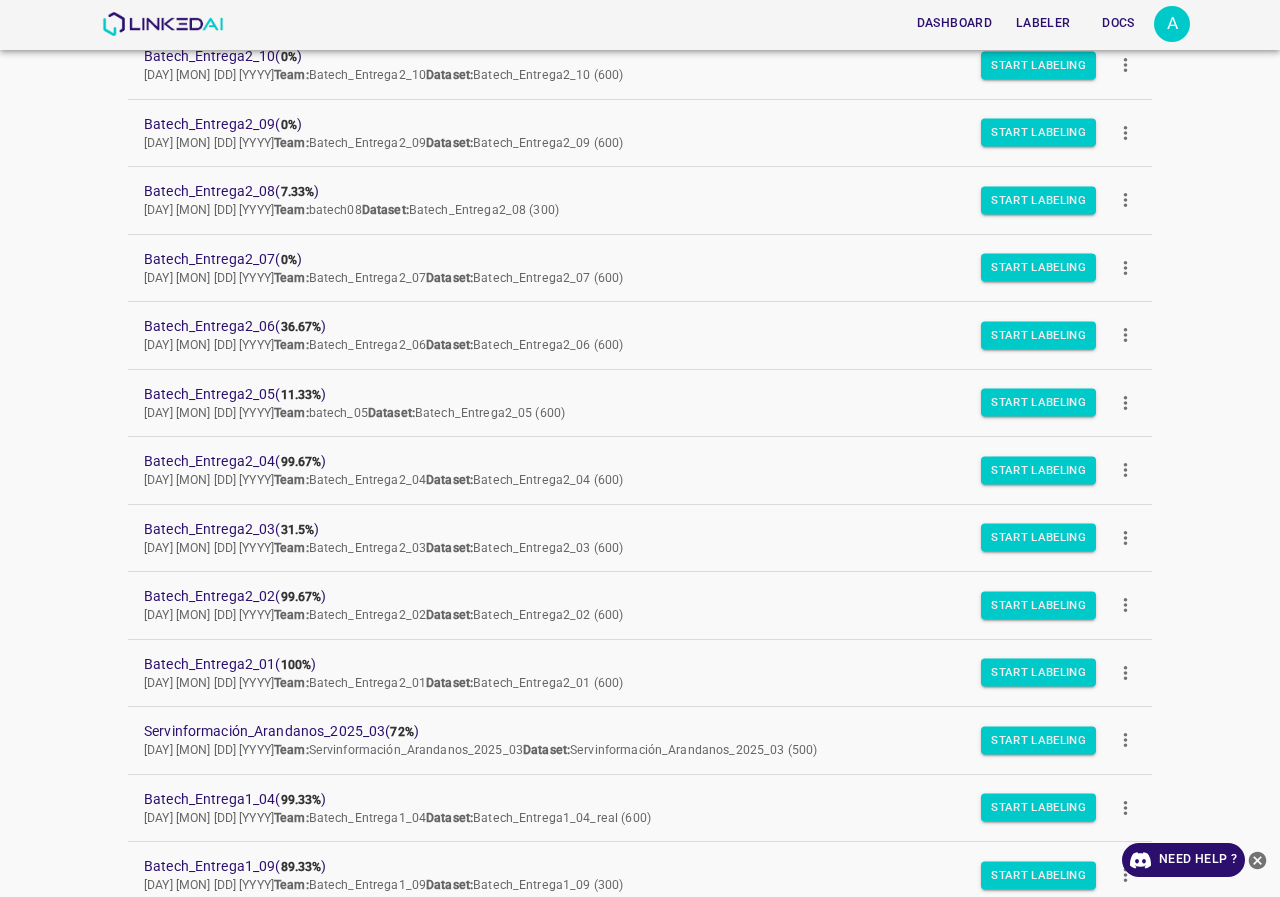 scroll, scrollTop: 0, scrollLeft: 0, axis: both 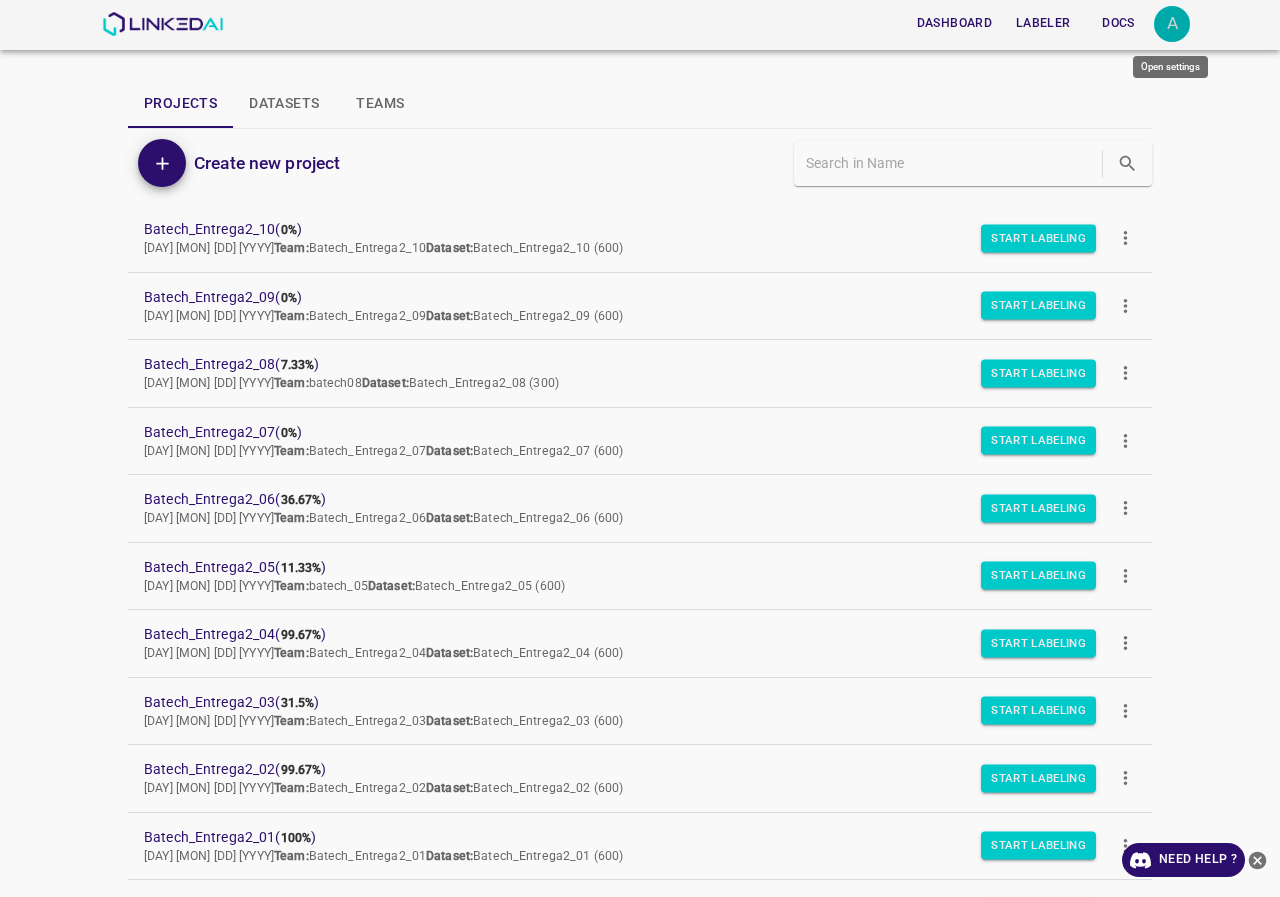 click on "A" at bounding box center (1172, 24) 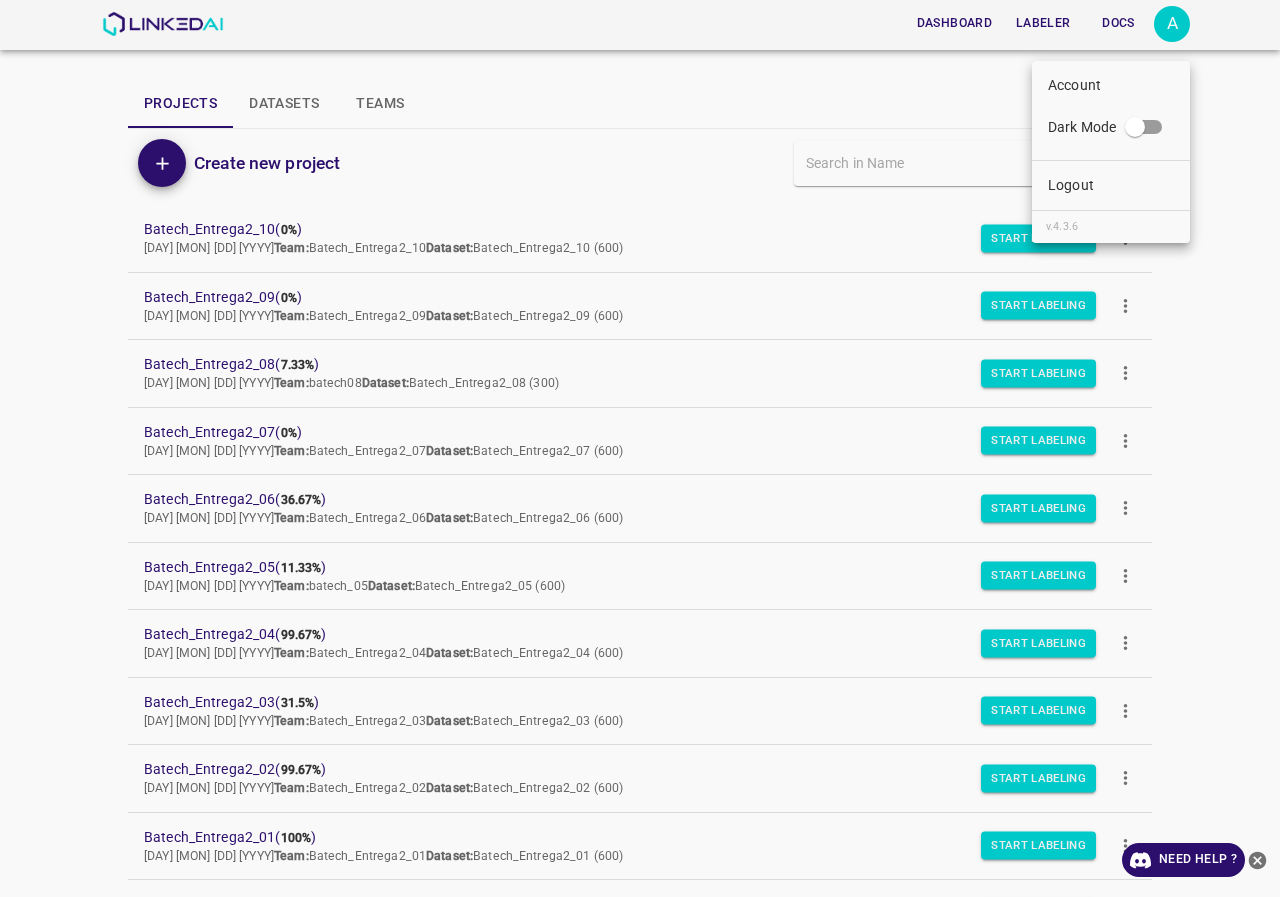 click on "Logout" at bounding box center [1074, 85] 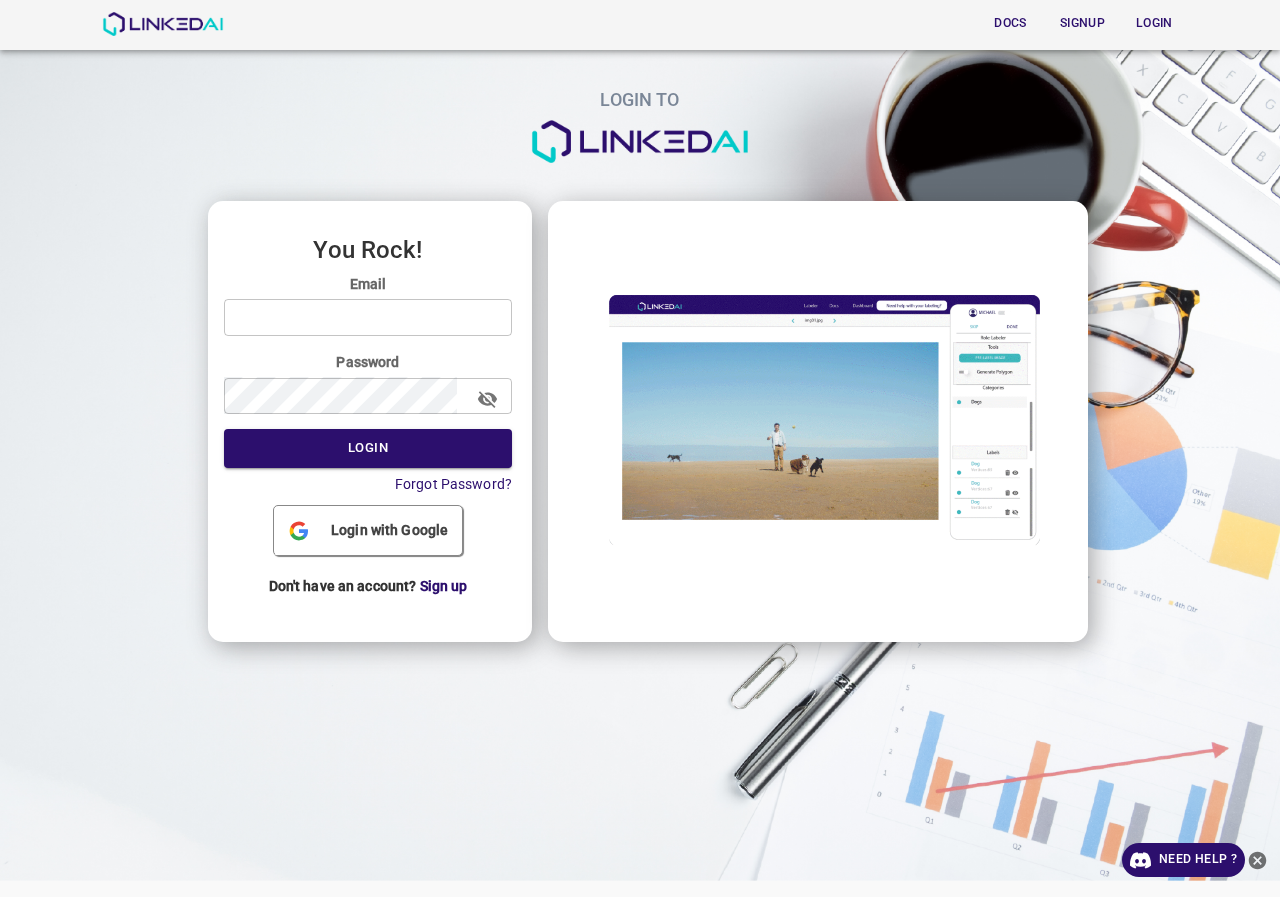 type on "[EMAIL]" 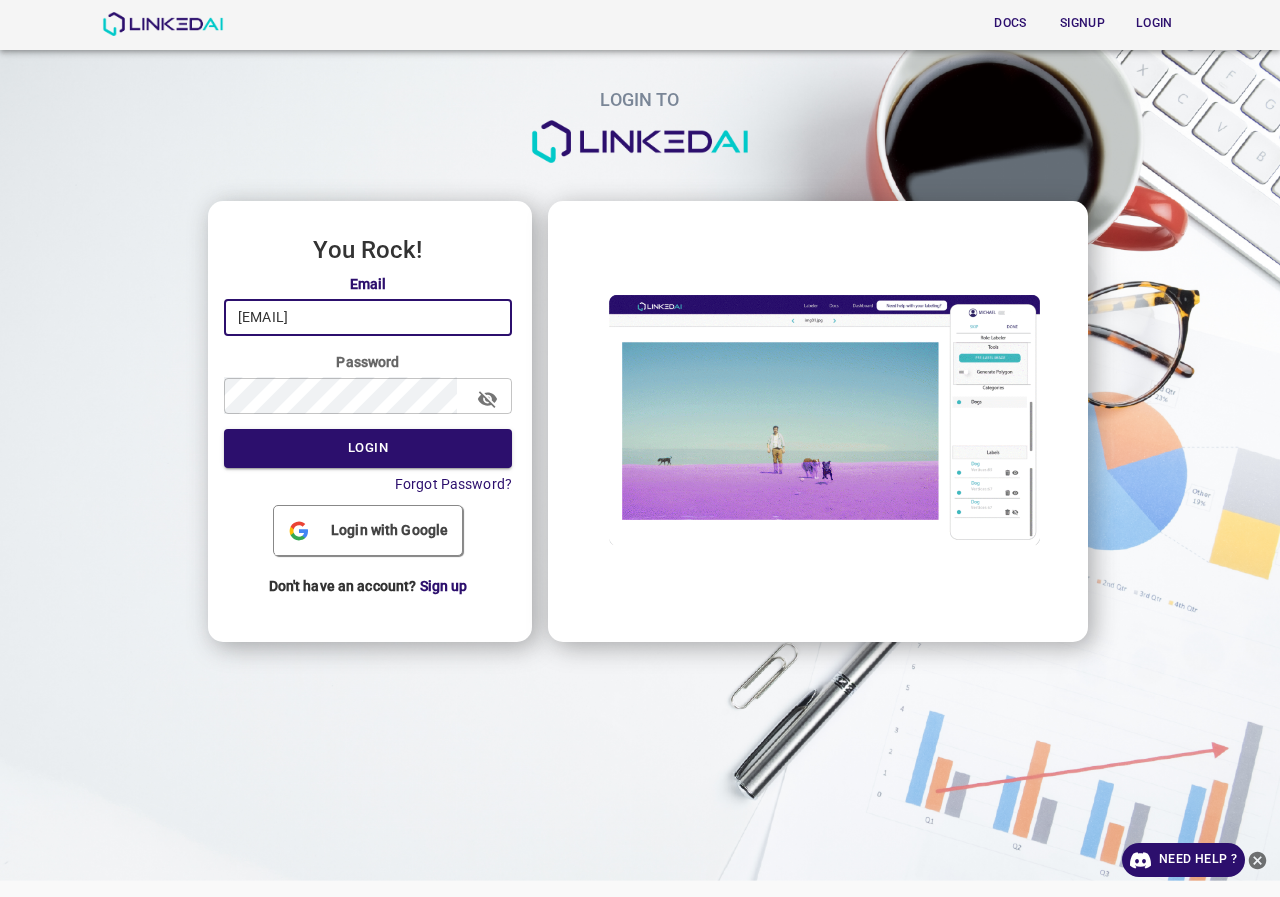 click on "[EMAIL]" at bounding box center [368, 317] 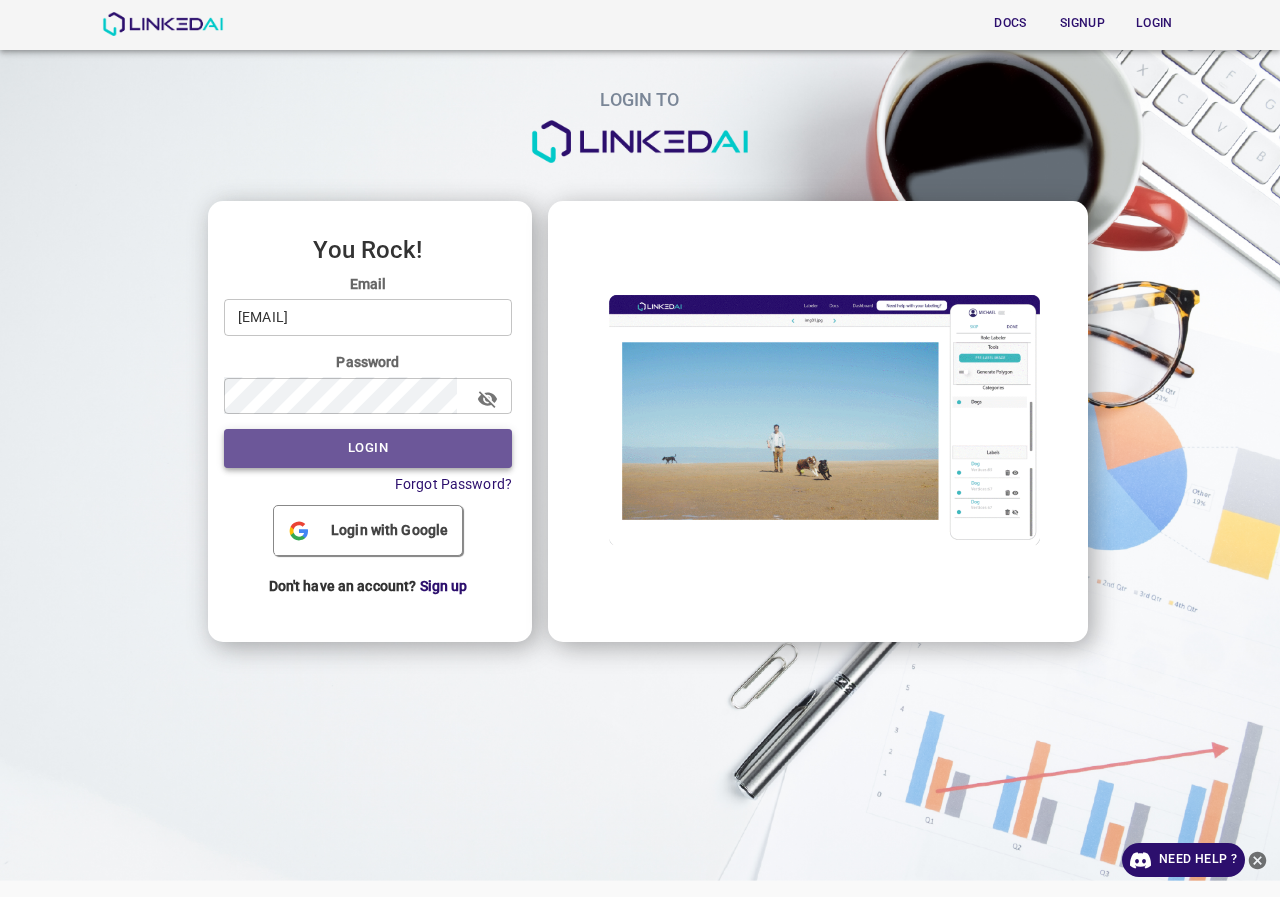 click on "Login" at bounding box center [368, 448] 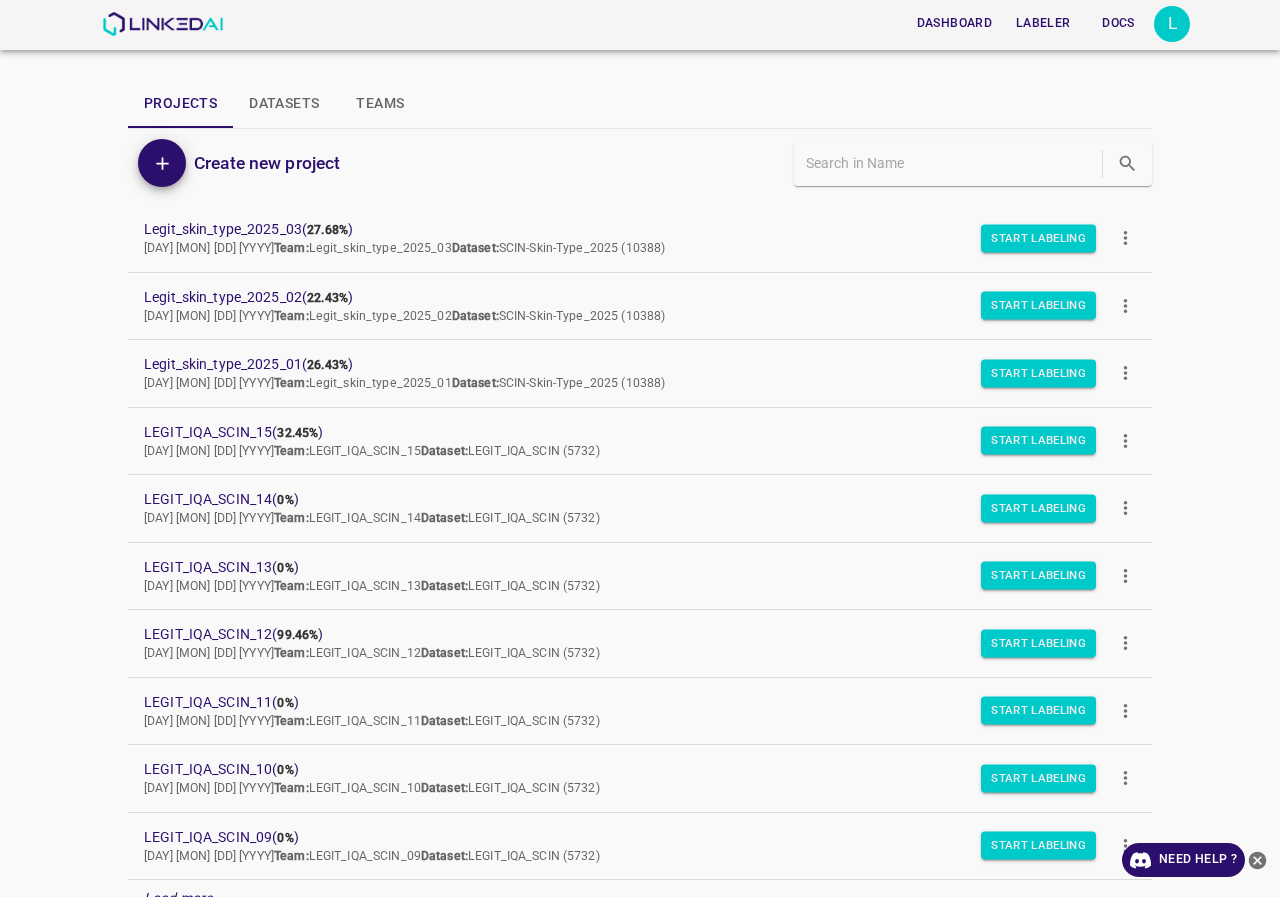 scroll, scrollTop: 169, scrollLeft: 0, axis: vertical 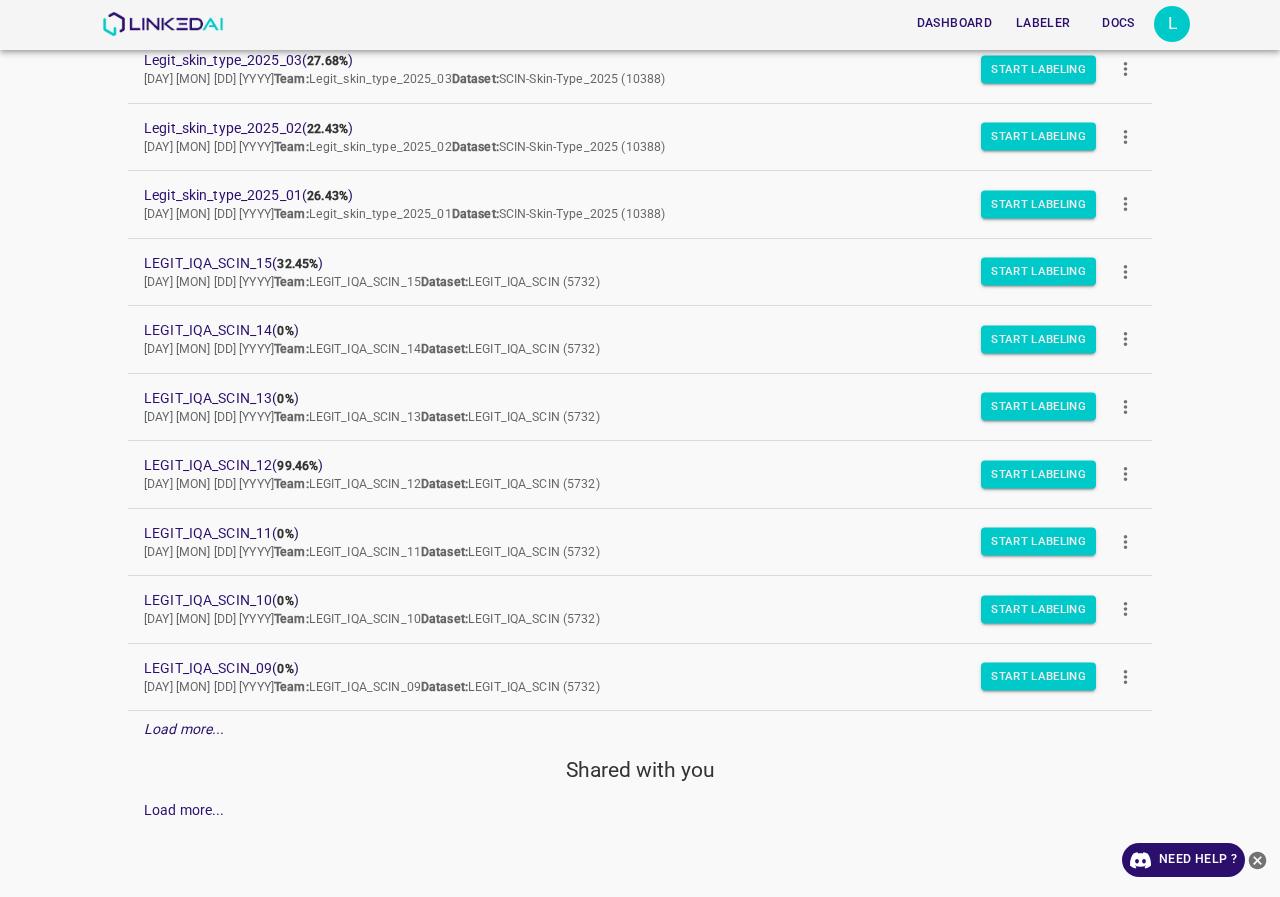 click on "Load more..." at bounding box center [184, 729] 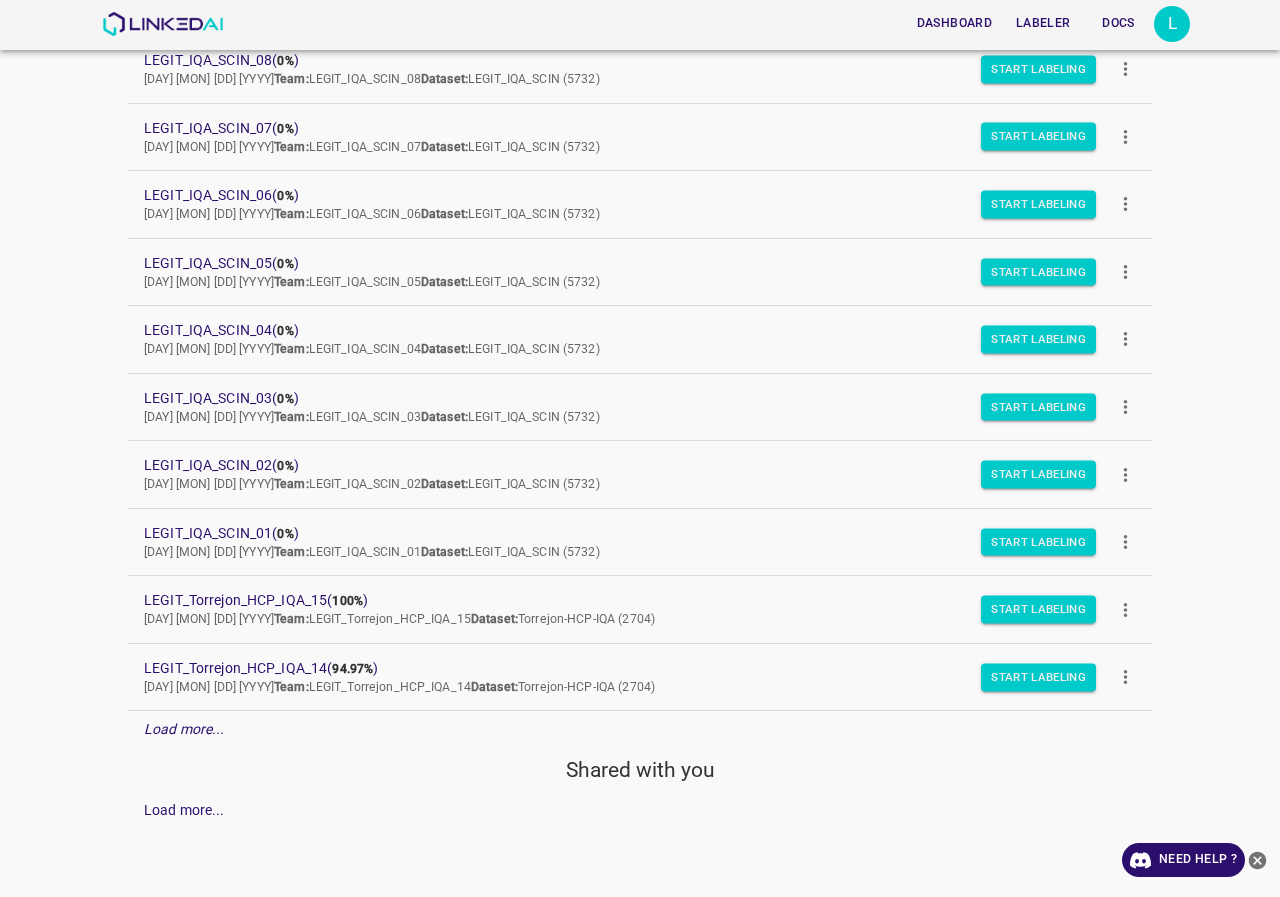 click on "Load more..." at bounding box center [184, 729] 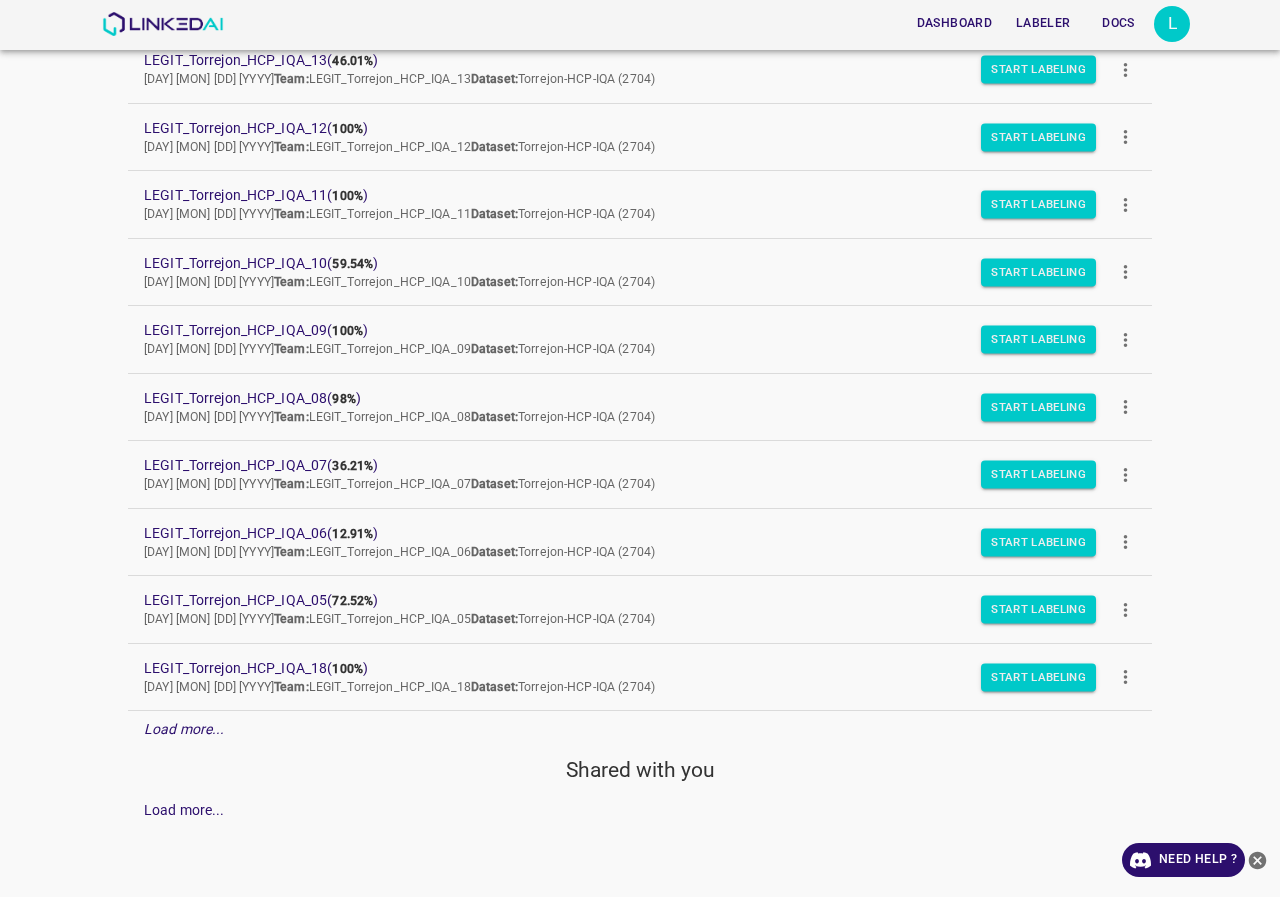 click on "Load more..." at bounding box center [640, 729] 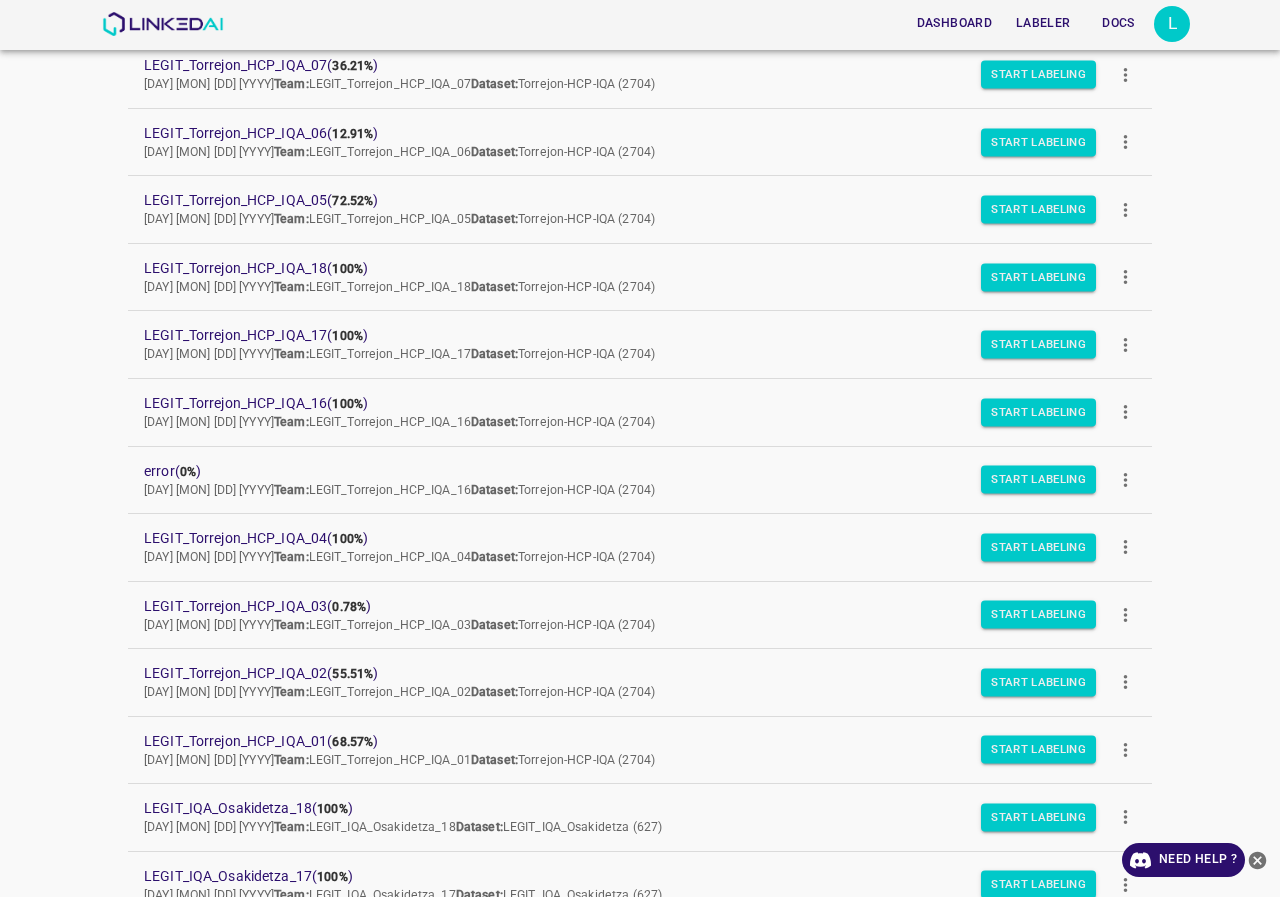 scroll, scrollTop: 2195, scrollLeft: 0, axis: vertical 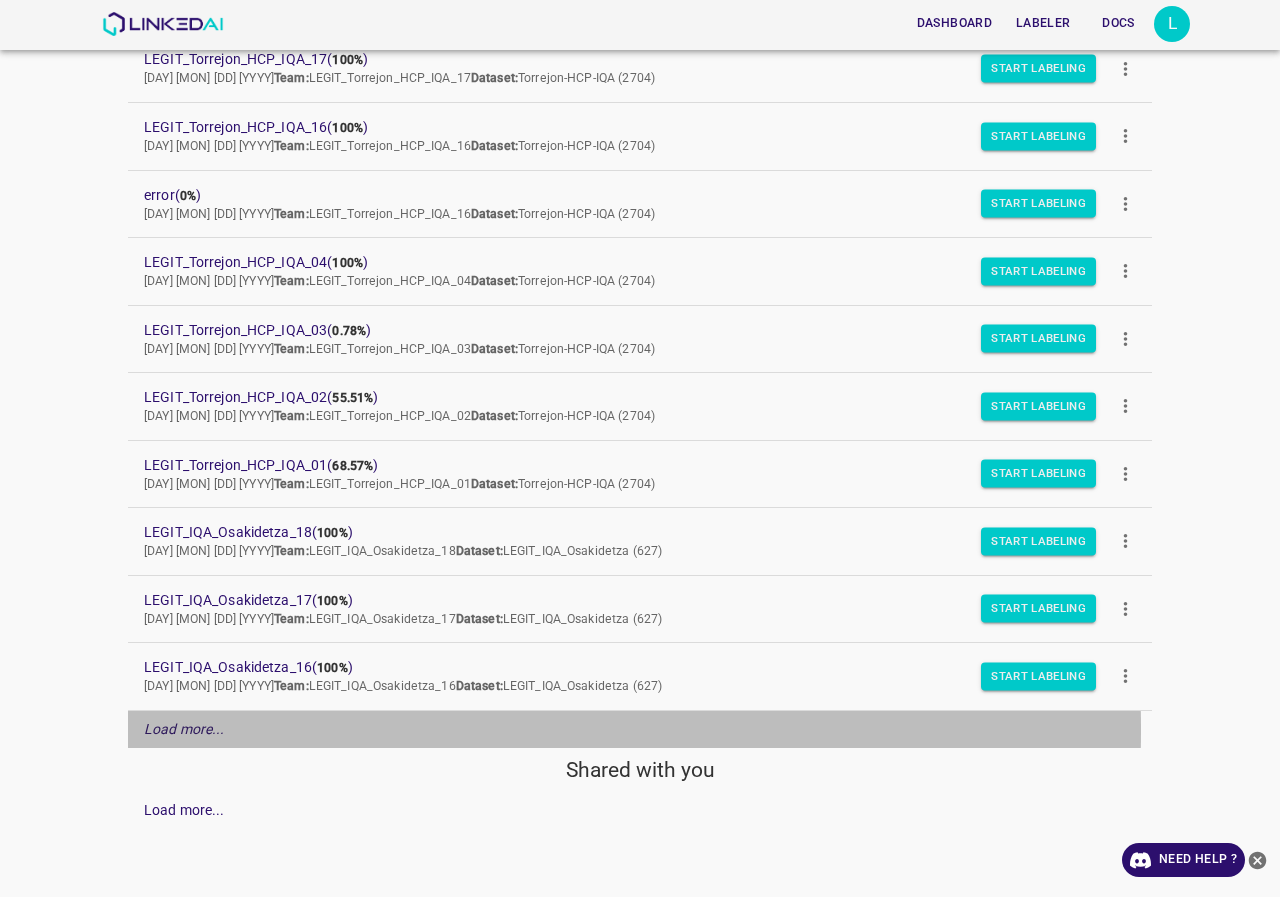 click on "Load more..." at bounding box center [184, 729] 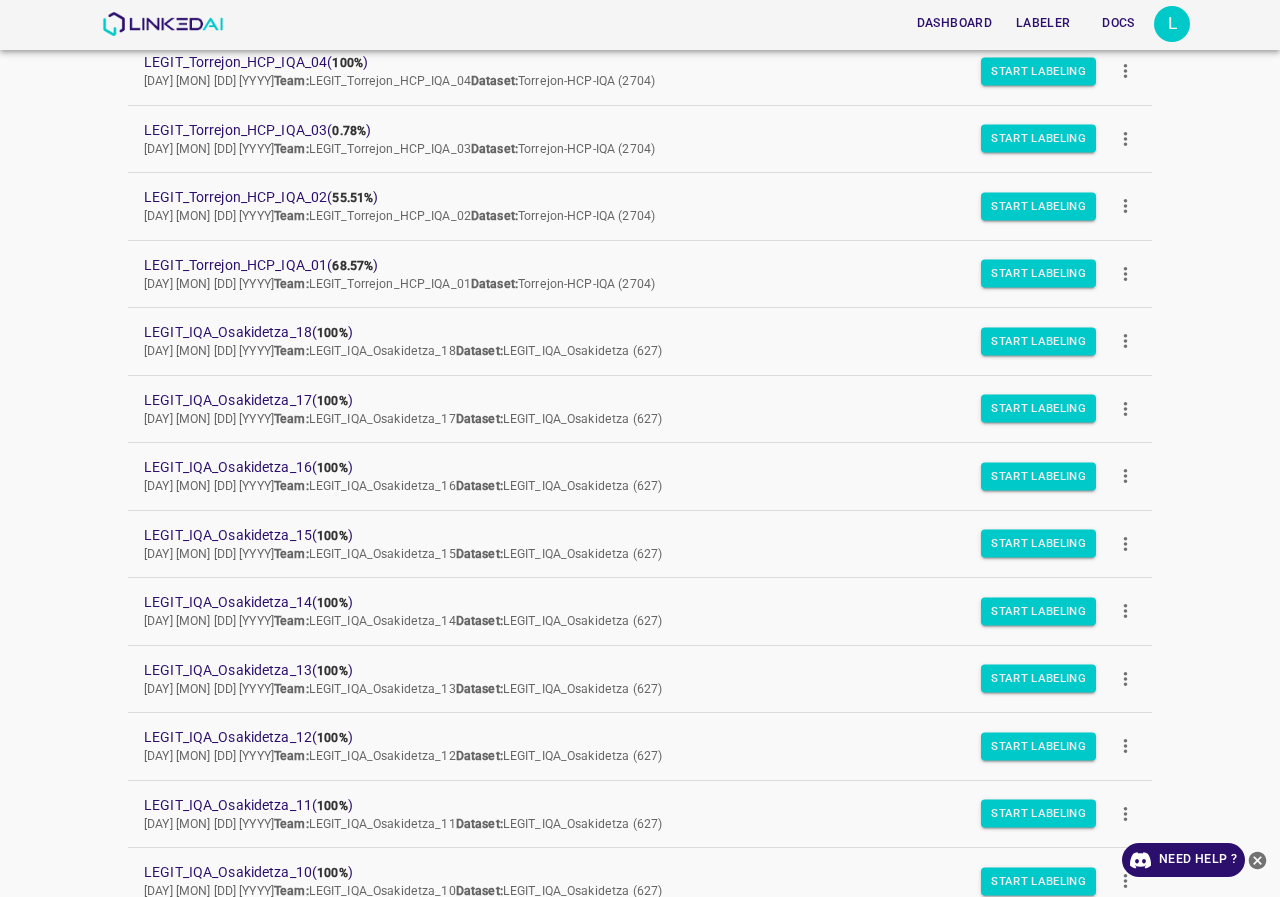 scroll, scrollTop: 2295, scrollLeft: 0, axis: vertical 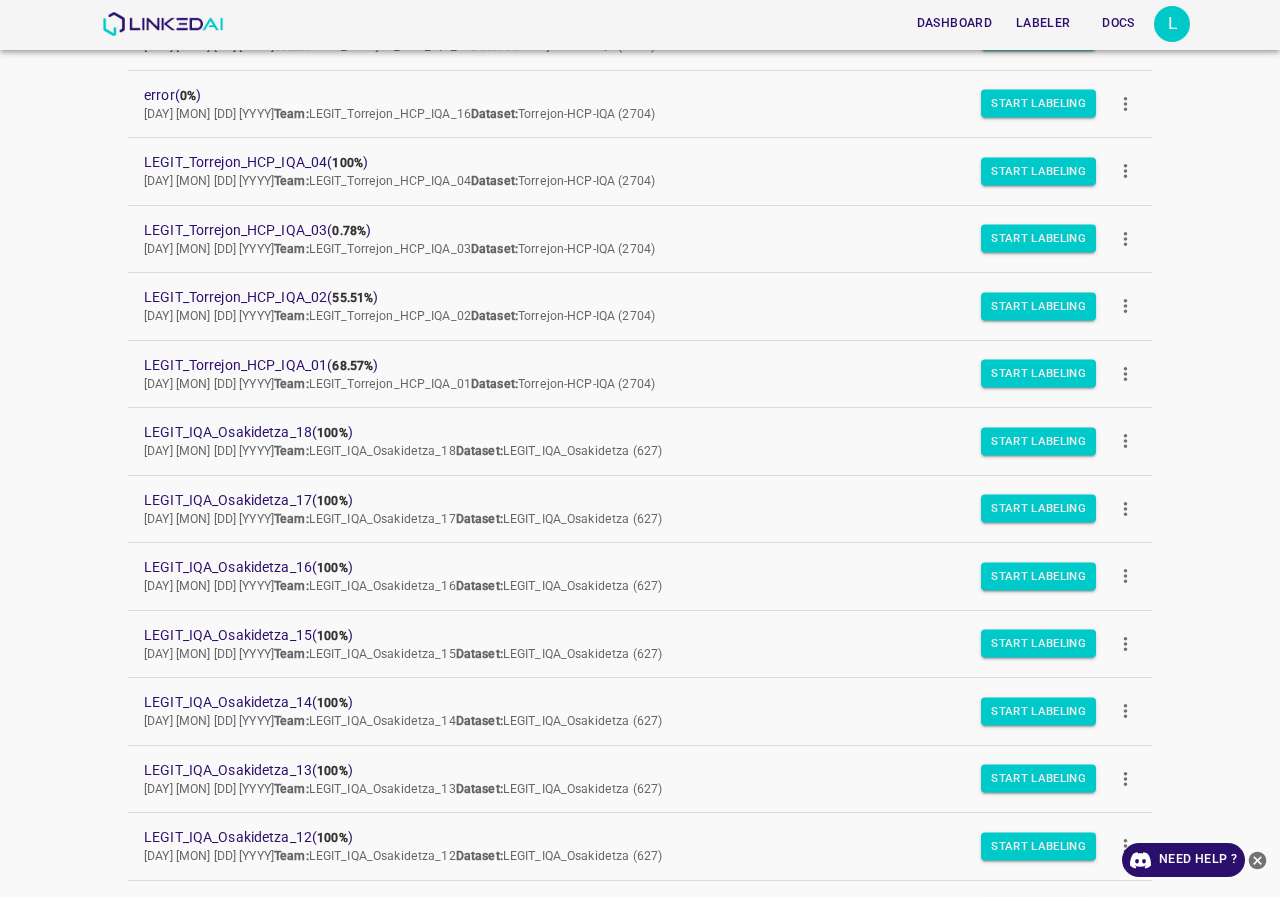 click on "Dashboard Labeler Docs L Projects Datasets Teams   Create new project Legit_skin_type_2025_03  ( 27.68% )  [DAY] [MON] [DD] [YYYY]  Team:  Legit_skin_type_2025_03  Dataset:  SCIN-Skin-Type_2025 (10388)  Start Labeling Legit_skin_type_2025_02  ( 22.43% )  [DAY] [MON] [DD] [YYYY]  Team:  Legit_skin_type_2025_02  Dataset:  SCIN-Skin-Type_2025 (10388)  Start Labeling Legit_skin_type_2025_01  ( 26.43% )  [DAY] [MON] [DD] [YYYY]  Team:  Legit_skin_type_2025_01  Dataset:  SCIN-Skin-Type_2025 (10388)  Start Labeling LEGIT_IQA_SCIN_15  ( 32.45% )  [DAY] [MON] [DD] [YYYY]  Team:  LEGIT_IQA_SCIN_15  Dataset:  LEGIT_IQA_SCIN (5732)  Start Labeling LEGIT_IQA_SCIN_14  ( 0% )  [DAY] [MON] [DD] [YYYY]  Team:  LEGIT_IQA_SCIN_14  Dataset:  LEGIT_IQA_SCIN (5732)  Start Labeling LEGIT_IQA_SCIN_13  ( 0% )  [DAY] [MON] [DD] [YYYY]  Team:  LEGIT_IQA_SCIN_13  Dataset:  LEGIT_IQA_SCIN (5732)  Start Labeling LEGIT_IQA_SCIN_12  ( 99.46% )  [DAY] [MON] [DD] [YYYY]  Team:  LEGIT_IQA_SCIN_12  Dataset:  LEGIT_IQA_SCIN (5732)  Start Labeling LEGIT_IQA_SCIN_11  ( 0% )  [DAY] [MON] [DD] [YYYY]  Team: ( 0% )" at bounding box center [640, 448] 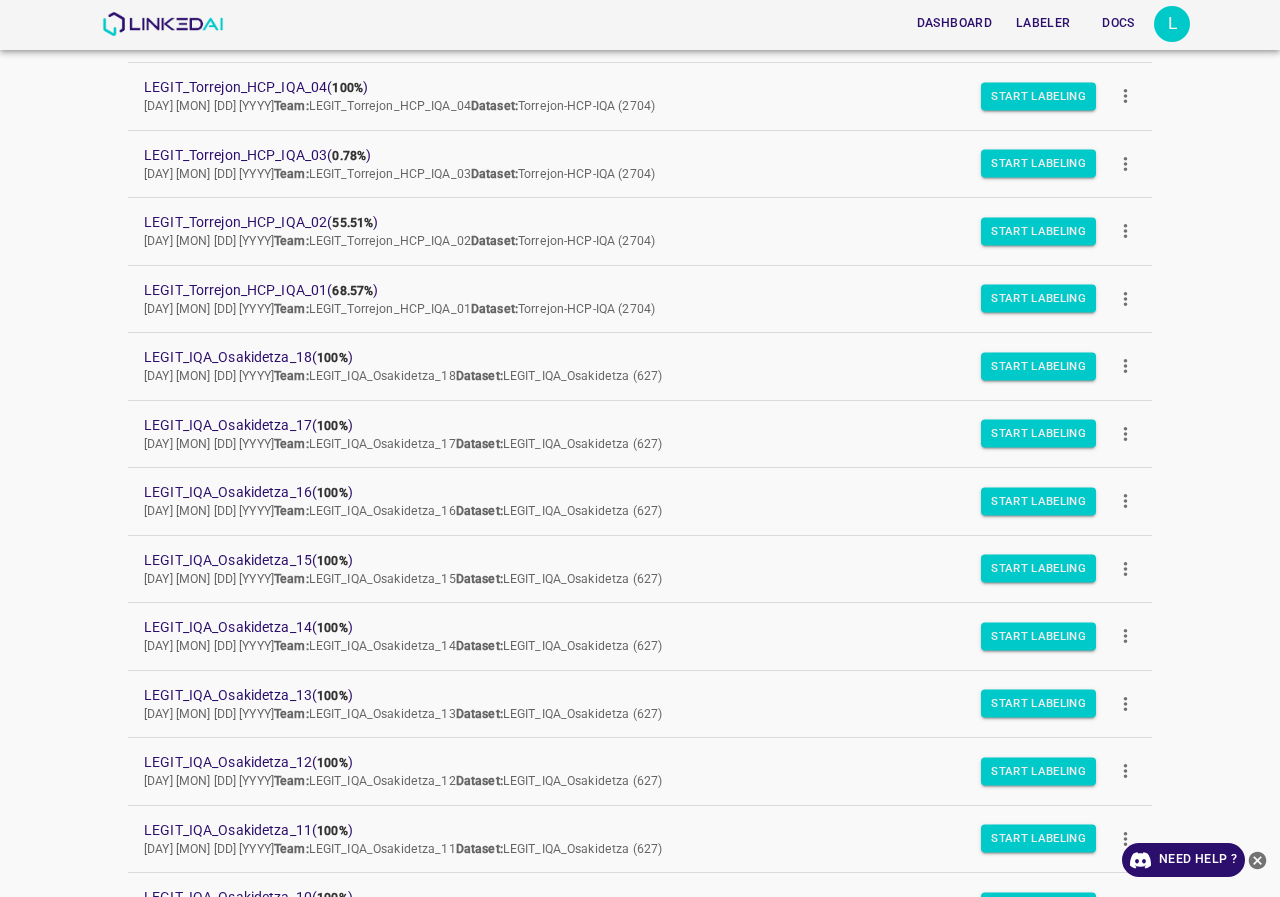 scroll, scrollTop: 2870, scrollLeft: 0, axis: vertical 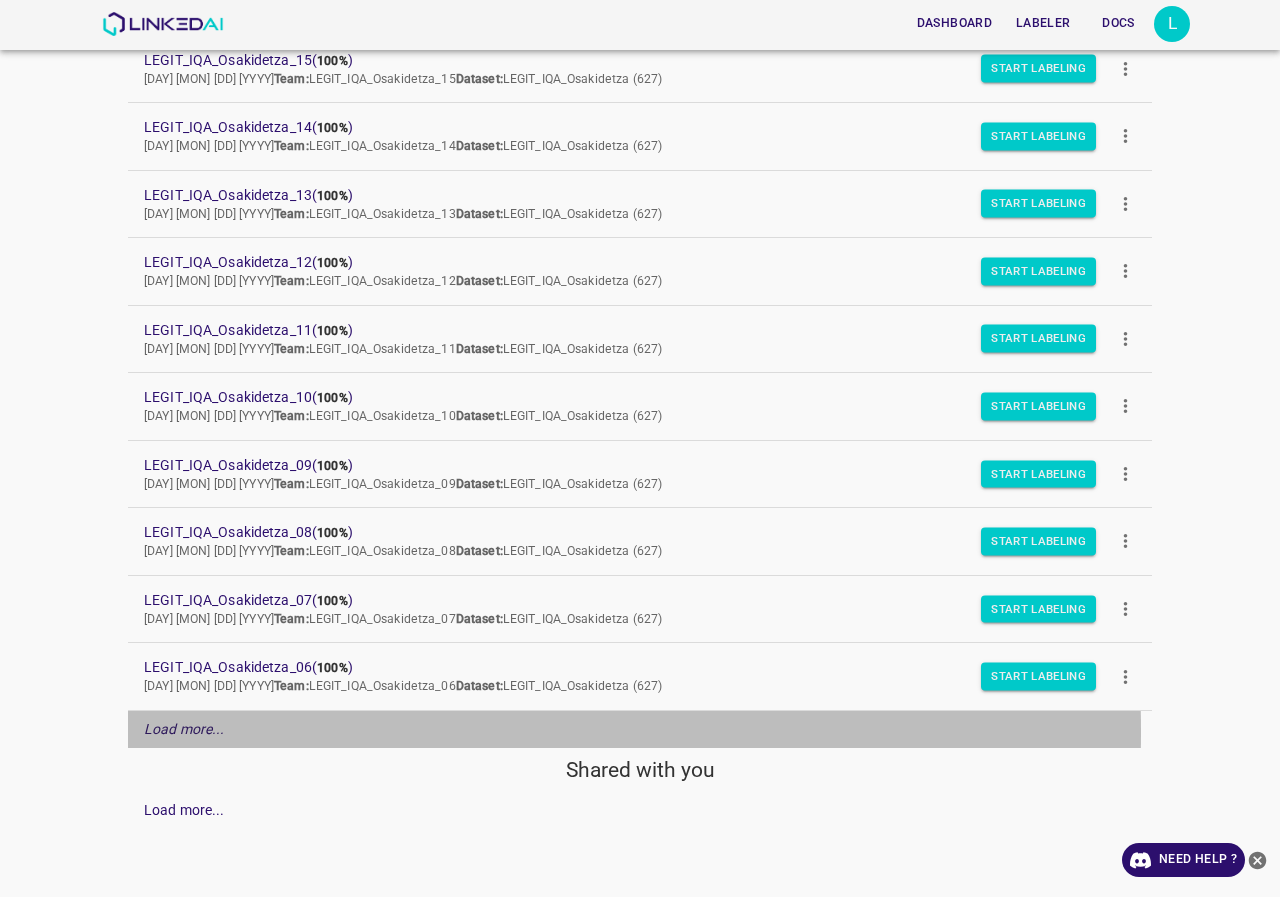 click on "Load more..." at bounding box center [184, 729] 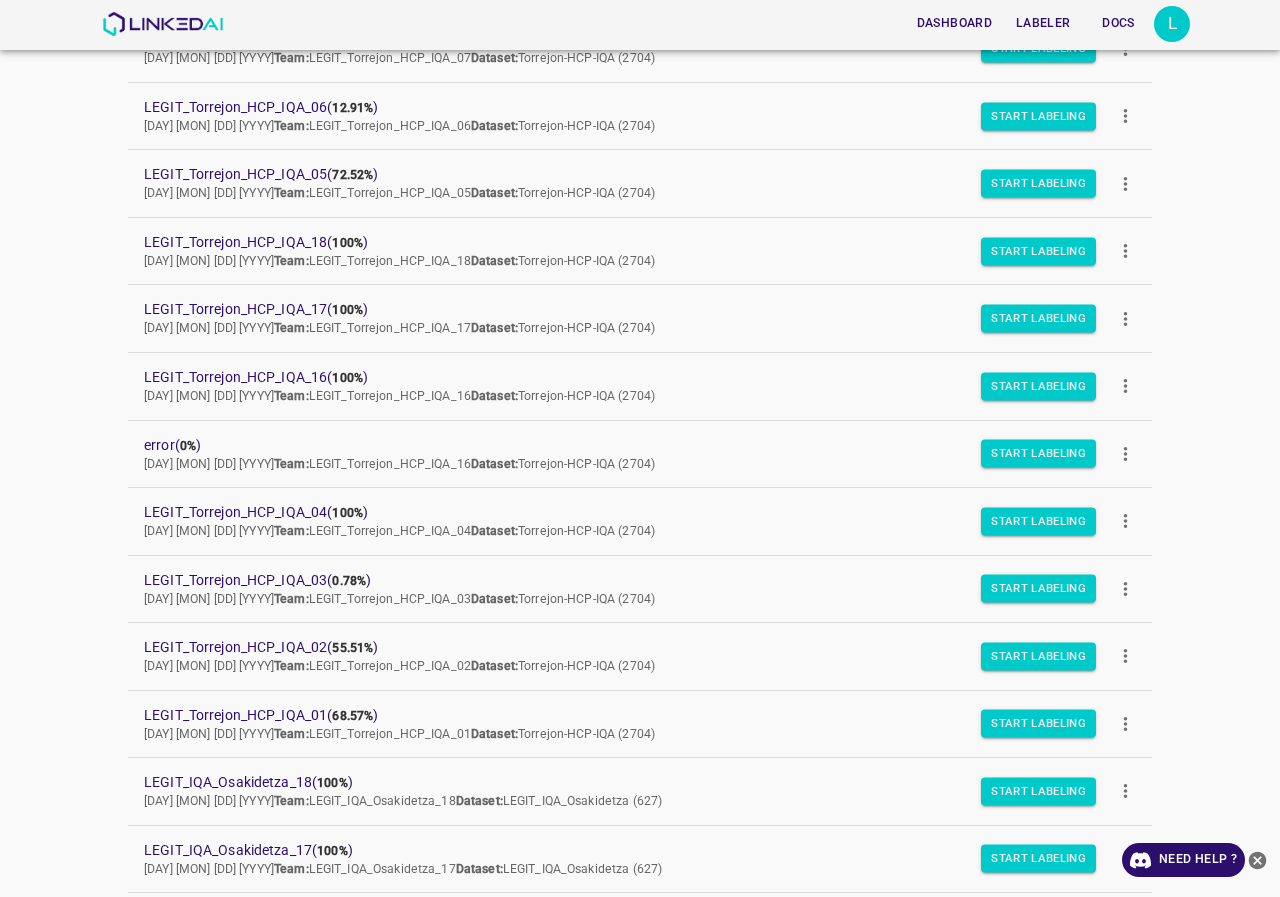 scroll, scrollTop: 1745, scrollLeft: 0, axis: vertical 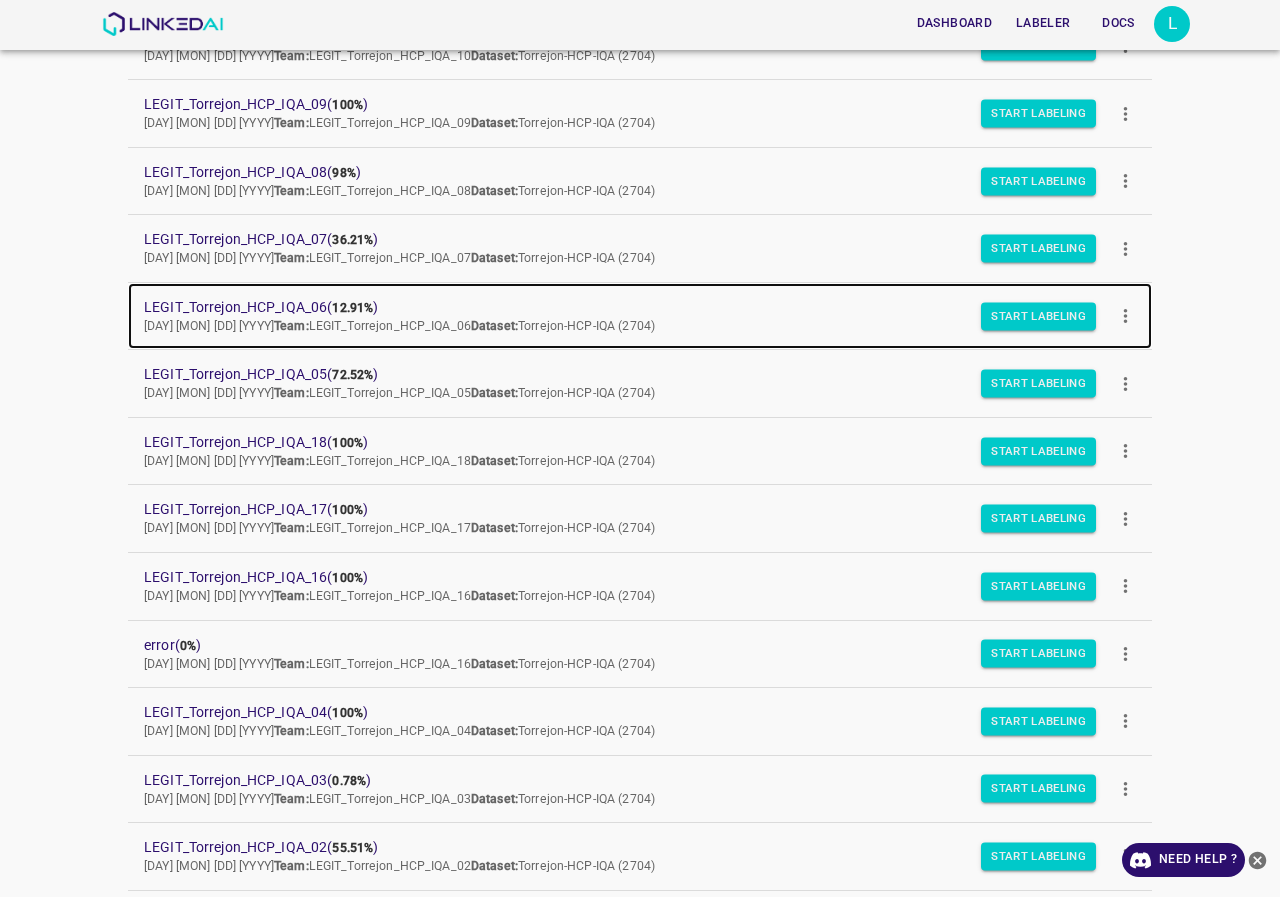 click on "LEGIT_Torrejon_HCP_IQA_06  ( 12.91% )" at bounding box center (624, 307) 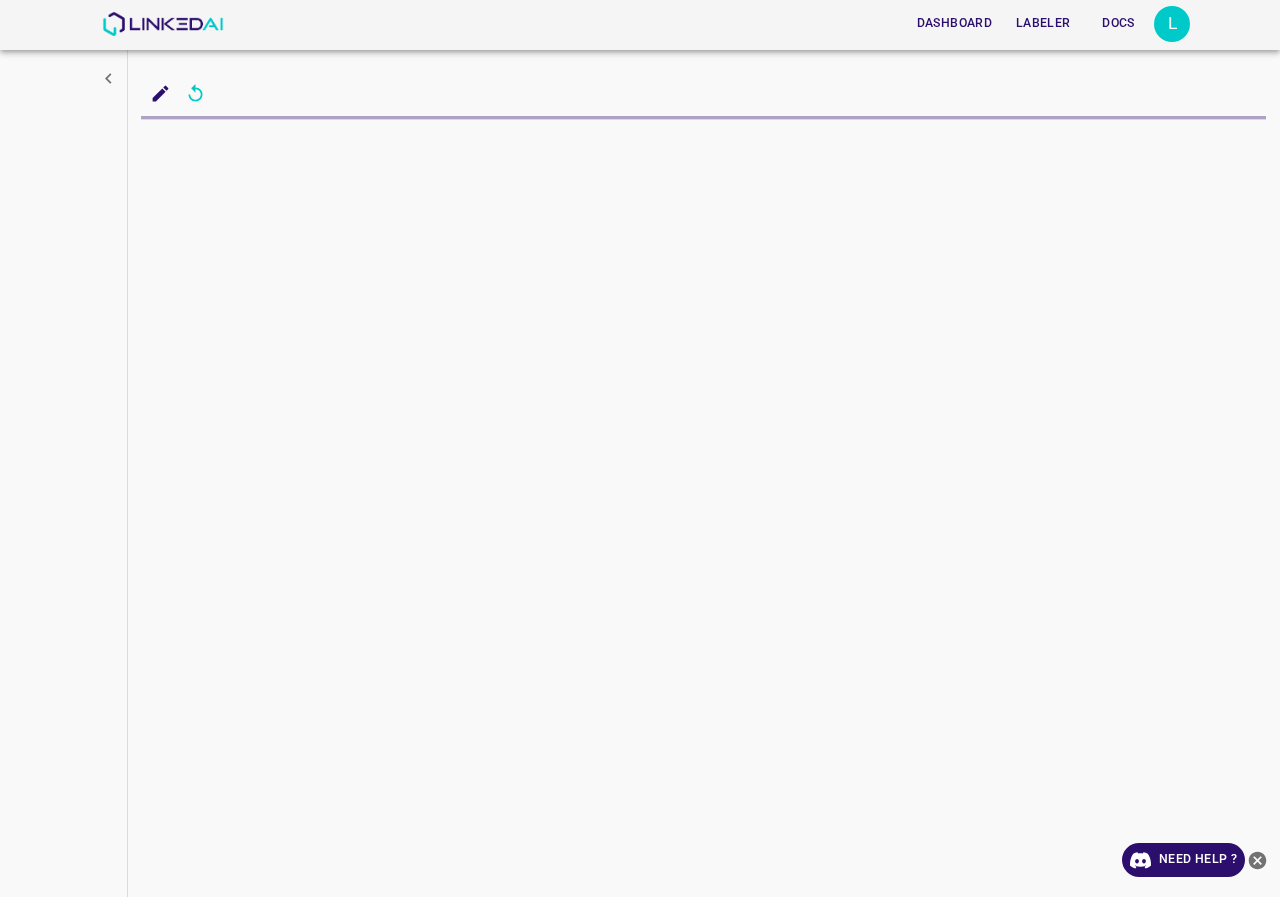 scroll, scrollTop: 0, scrollLeft: 0, axis: both 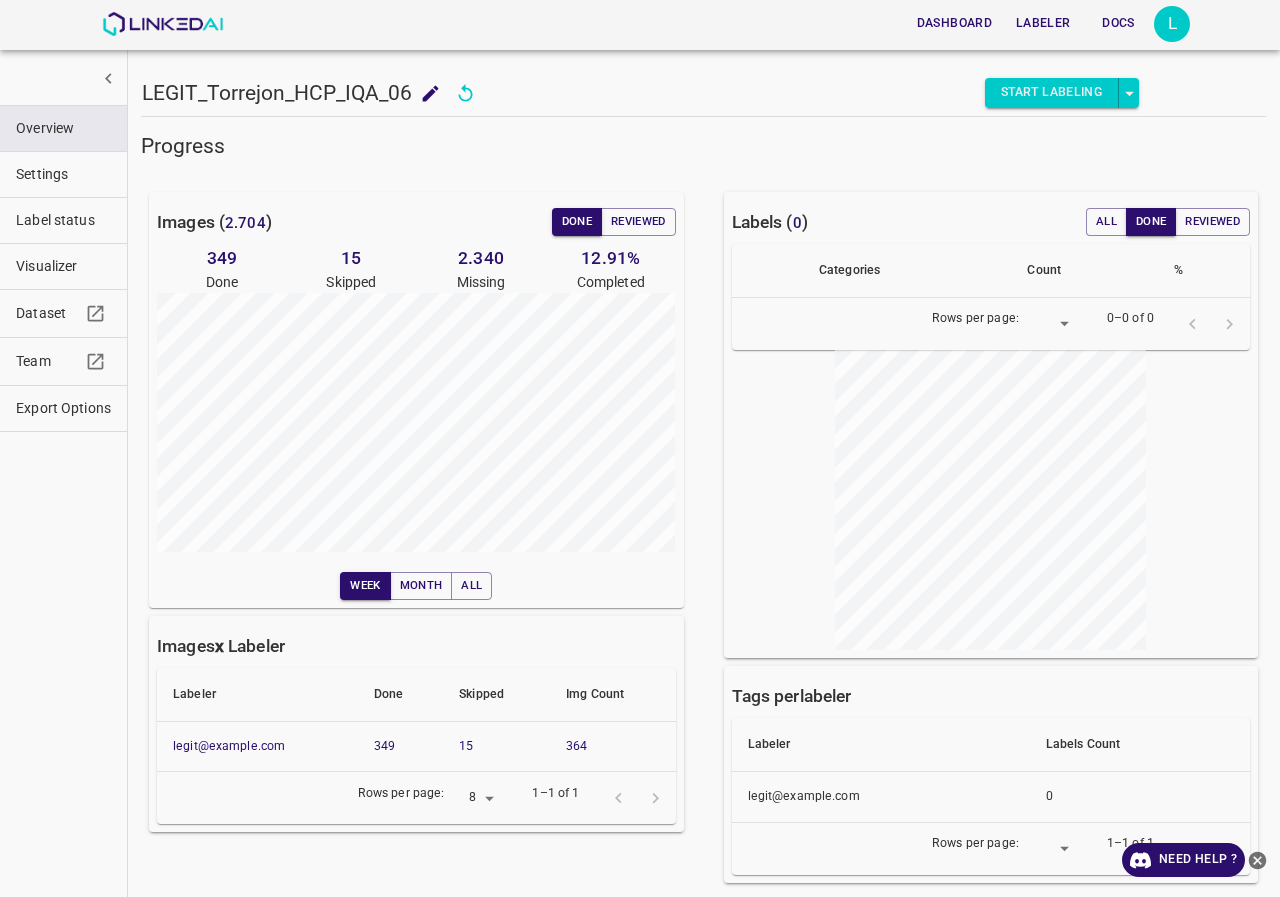 click on "Start Labeling" at bounding box center (1052, 93) 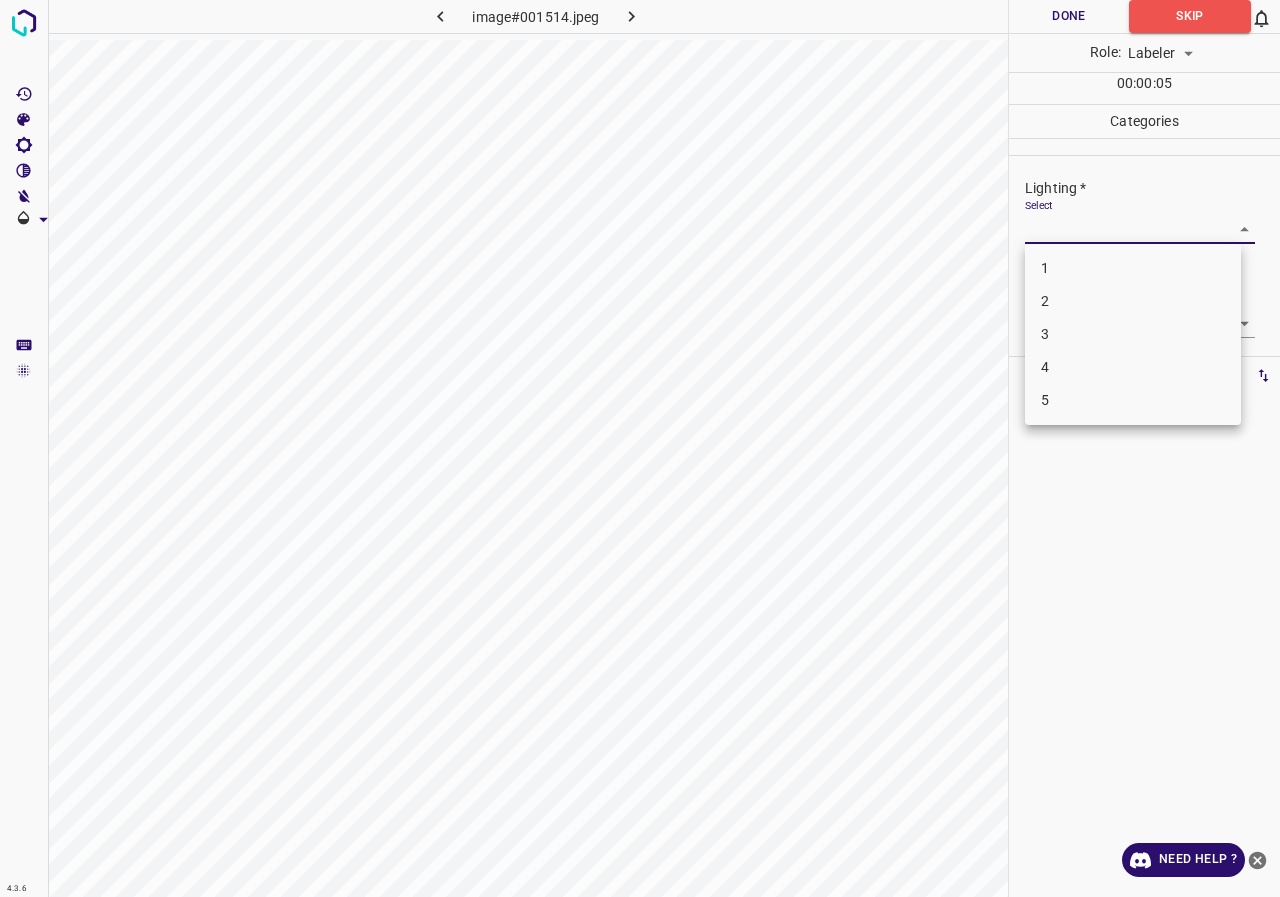click on "4.3.6  image#001514.jpeg Done Skip 0 Role: Labeler labeler 00   : 00   : 05   Categories Lighting *  Select ​ Focus *  Select ​ Overall *  Select ​ Labels   0 Categories 1 Lighting 2 Focus 3 Overall Tools Space Change between modes (Draw & Edit) I Auto labeling R Restore zoom M Zoom in N Zoom out Delete Delete selecte label Filters Z Restore filters X Saturation filter C Brightness filter V Contrast filter B Gray scale filter General O Download Need Help ? - Text - Hide - Delete 1 2 3 4 5" at bounding box center [640, 448] 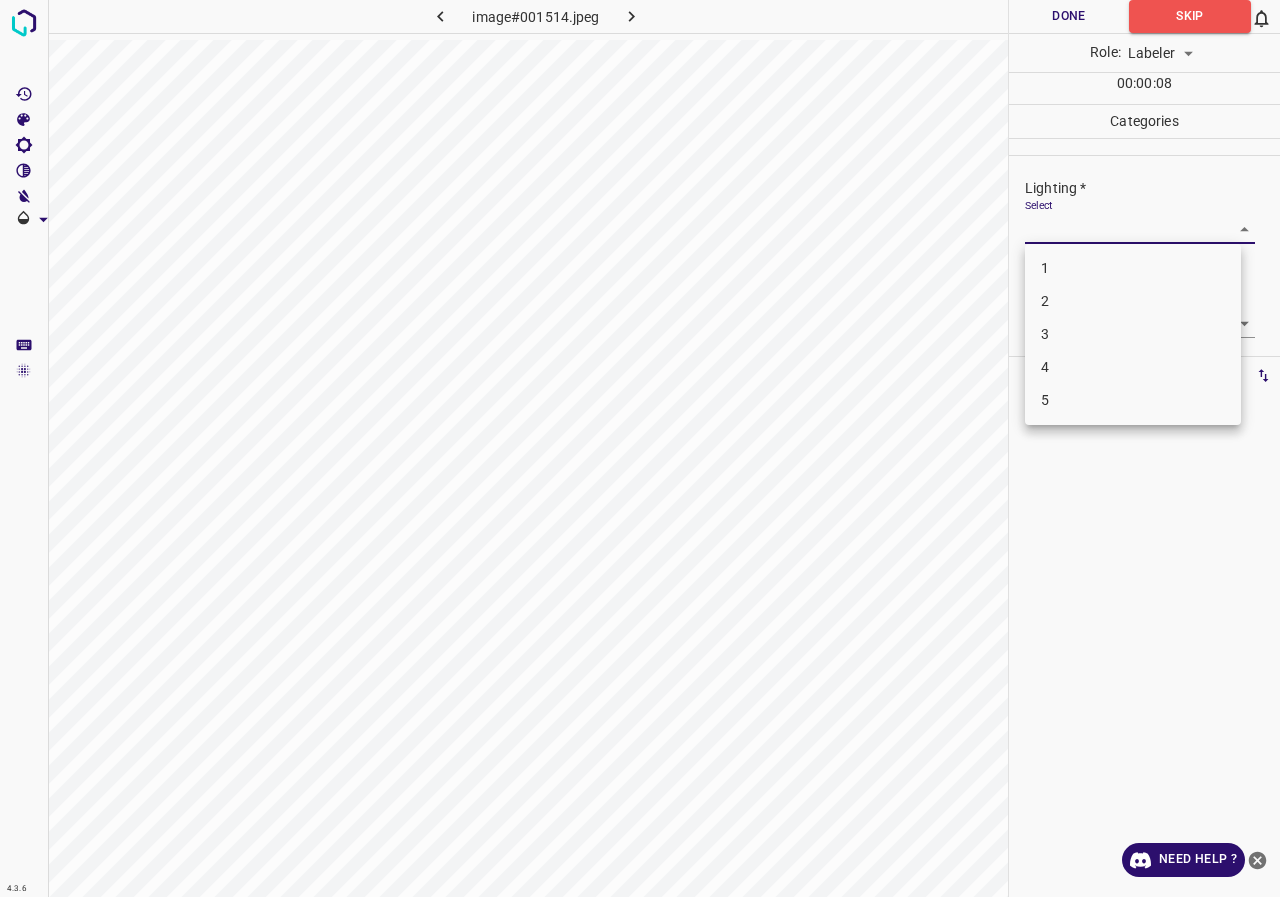 click on "3" at bounding box center (1133, 334) 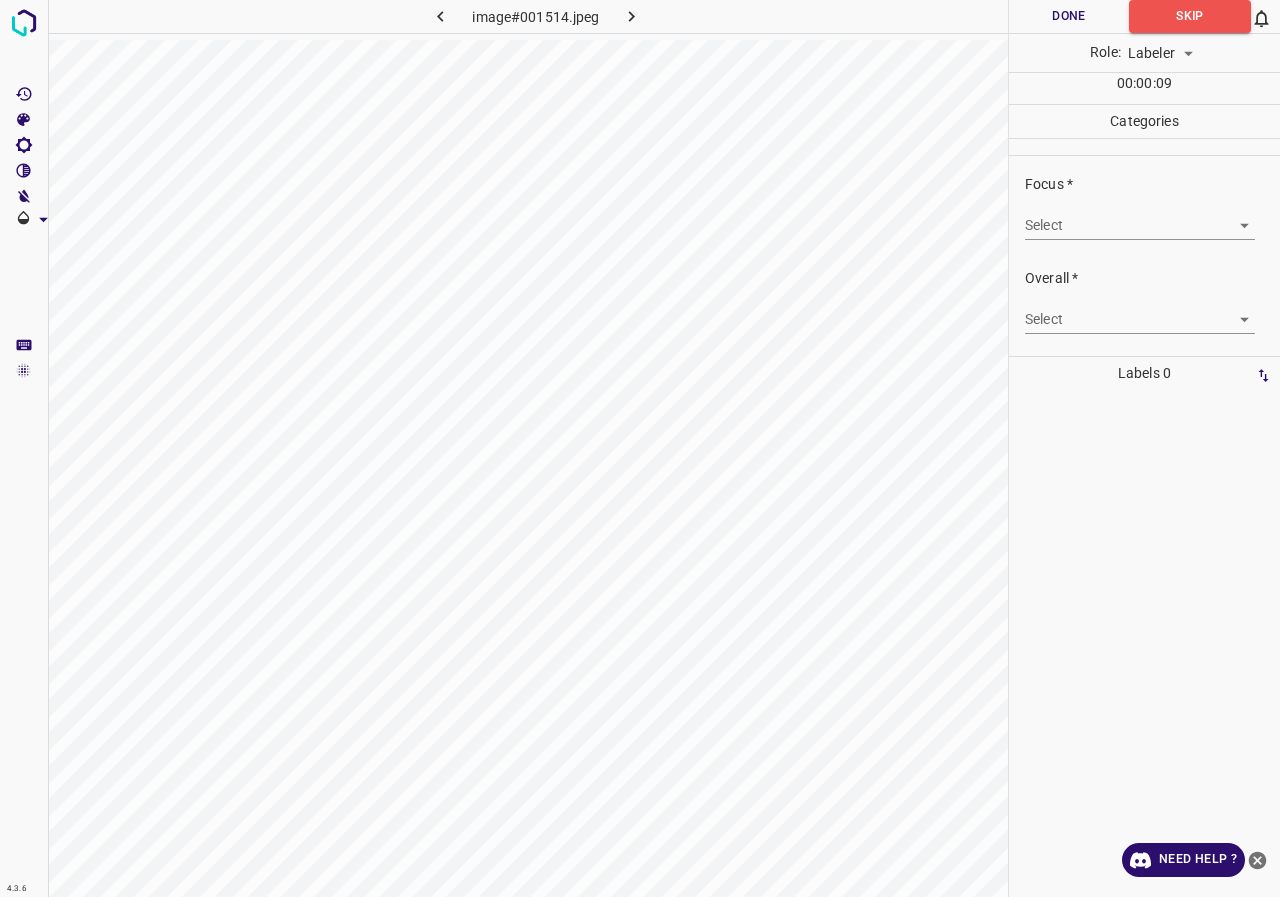 scroll, scrollTop: 0, scrollLeft: 0, axis: both 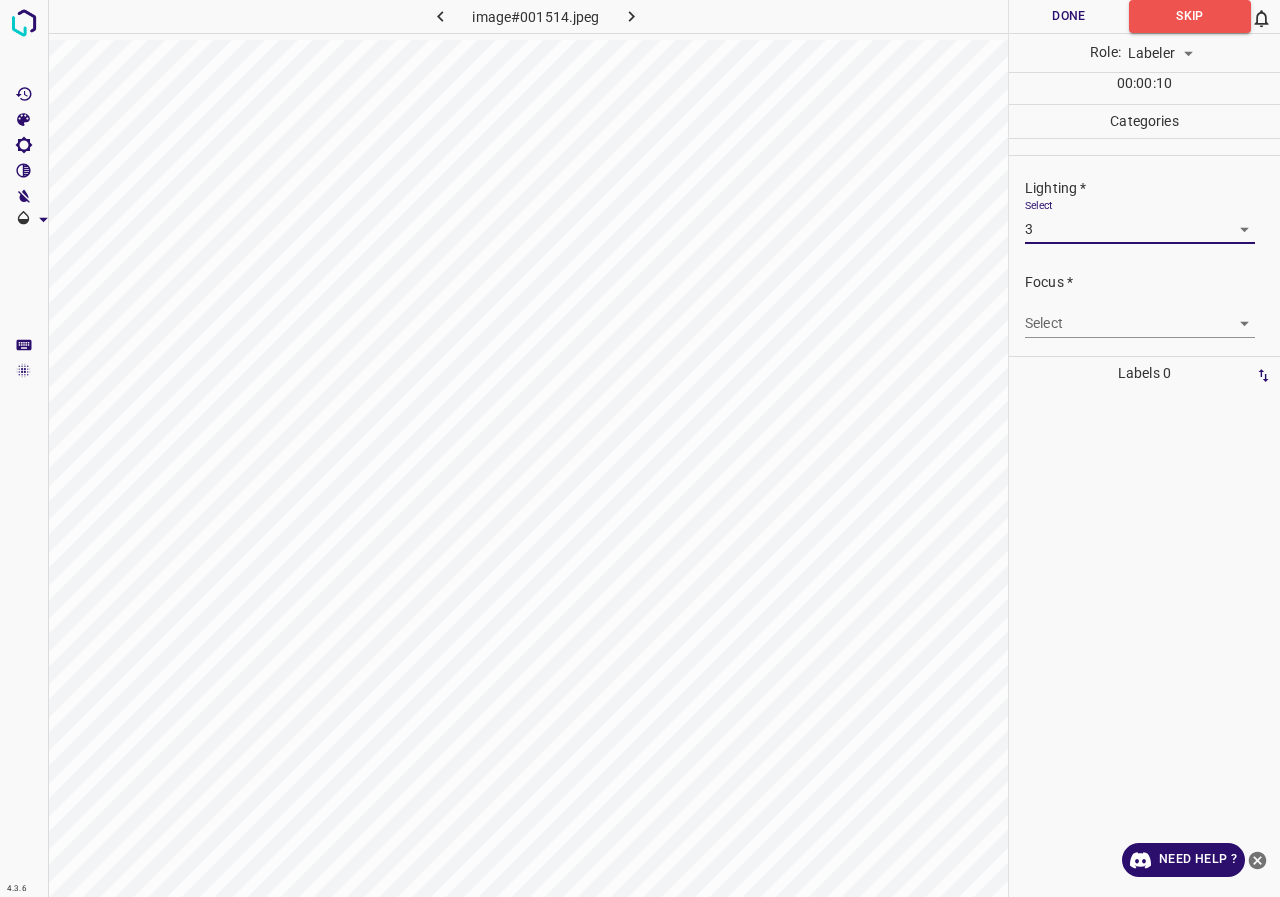 click on "4.3.6  image#001514.jpeg Done Skip 0 Role: Labeler labeler 00   : 00   : 10   Categories Lighting *  Select 3 3 Focus *  Select ​ Overall *  Select ​ Labels   0 Categories 1 Lighting 2 Focus 3 Overall Tools Space Change between modes (Draw & Edit) I Auto labeling R Restore zoom M Zoom in N Zoom out Delete Delete selecte label Filters Z Restore filters X Saturation filter C Brightness filter V Contrast filter B Gray scale filter General O Download Need Help ? - Text - Hide - Delete" at bounding box center [640, 448] 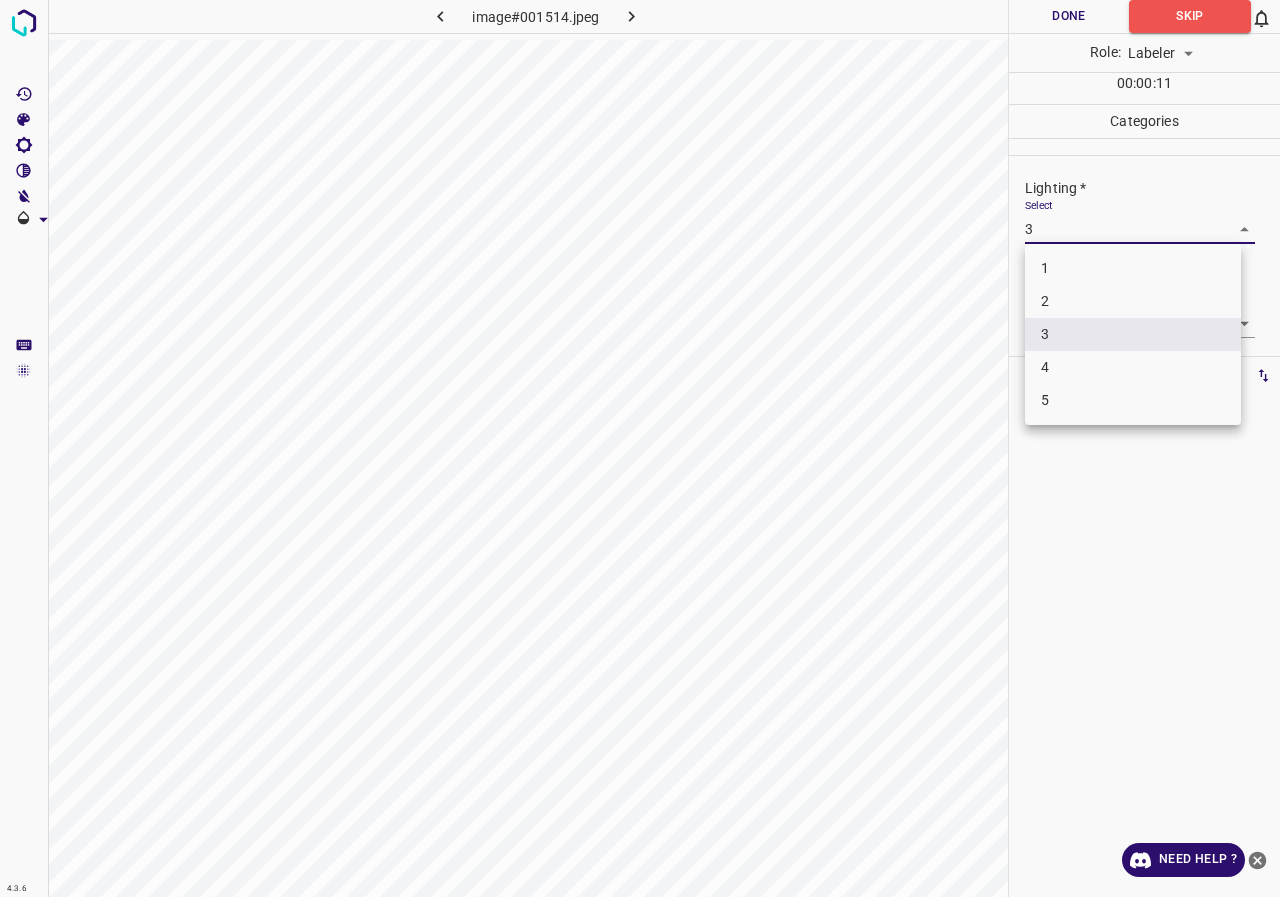 click at bounding box center [640, 448] 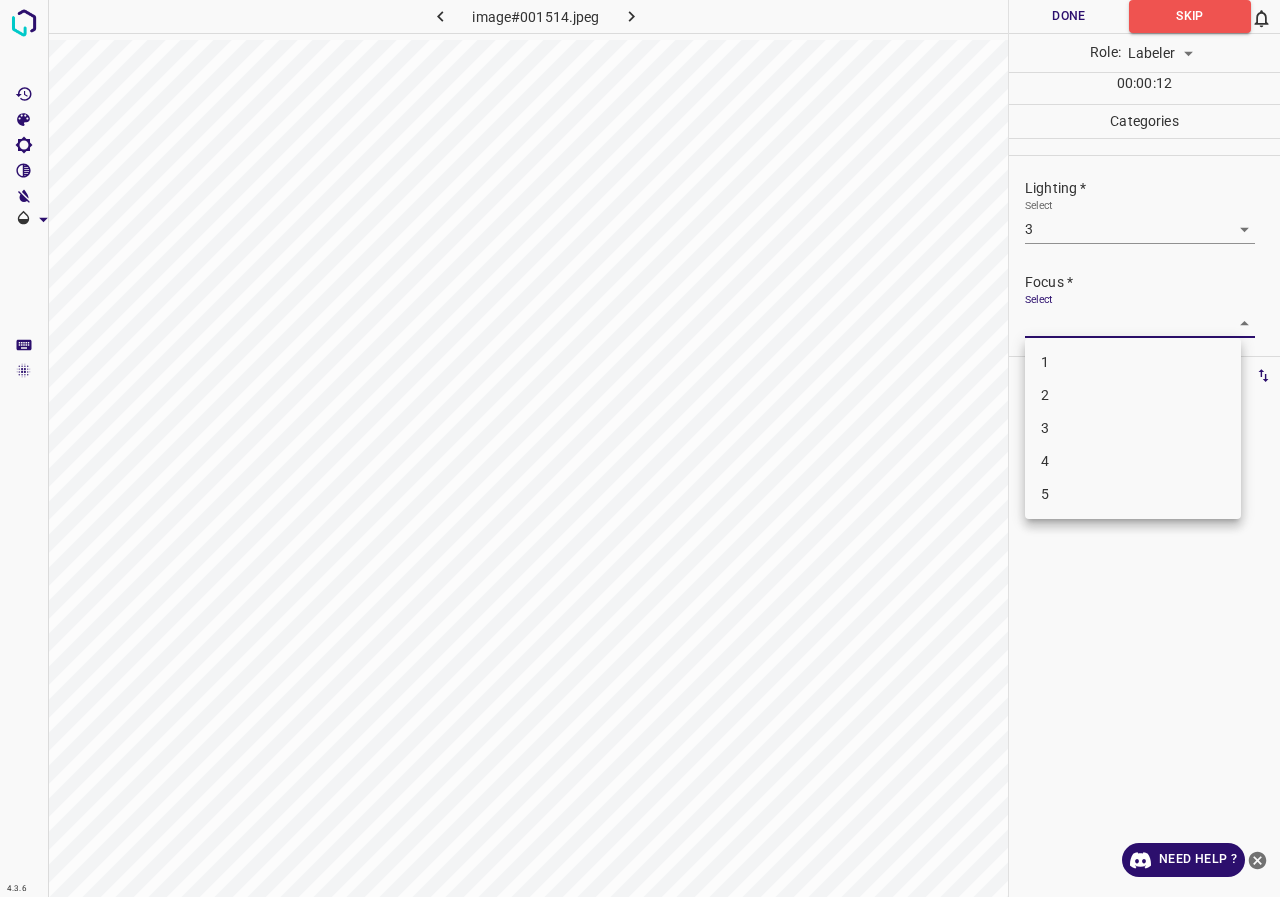 click on "4.3.6  image#001514.jpeg Done Skip 0 Role: Labeler labeler 00   : 00   : 12   Categories Lighting *  Select 3 3 Focus *  Select ​ Overall *  Select ​ Labels   0 Categories 1 Categories 2 Focus 3 Overall Tools Space Change between modes (Draw & Edit) I Auto labeling R Restore zoom M Zoom in N Zoom out Delete Delete selecte label Filters Z Restore filters X Saturation filter C Brightness filter V Contrast filter B Gray scale filter General O Download Need Help ? - Text - Hide - Delete 1 2 3 4 5" at bounding box center [640, 448] 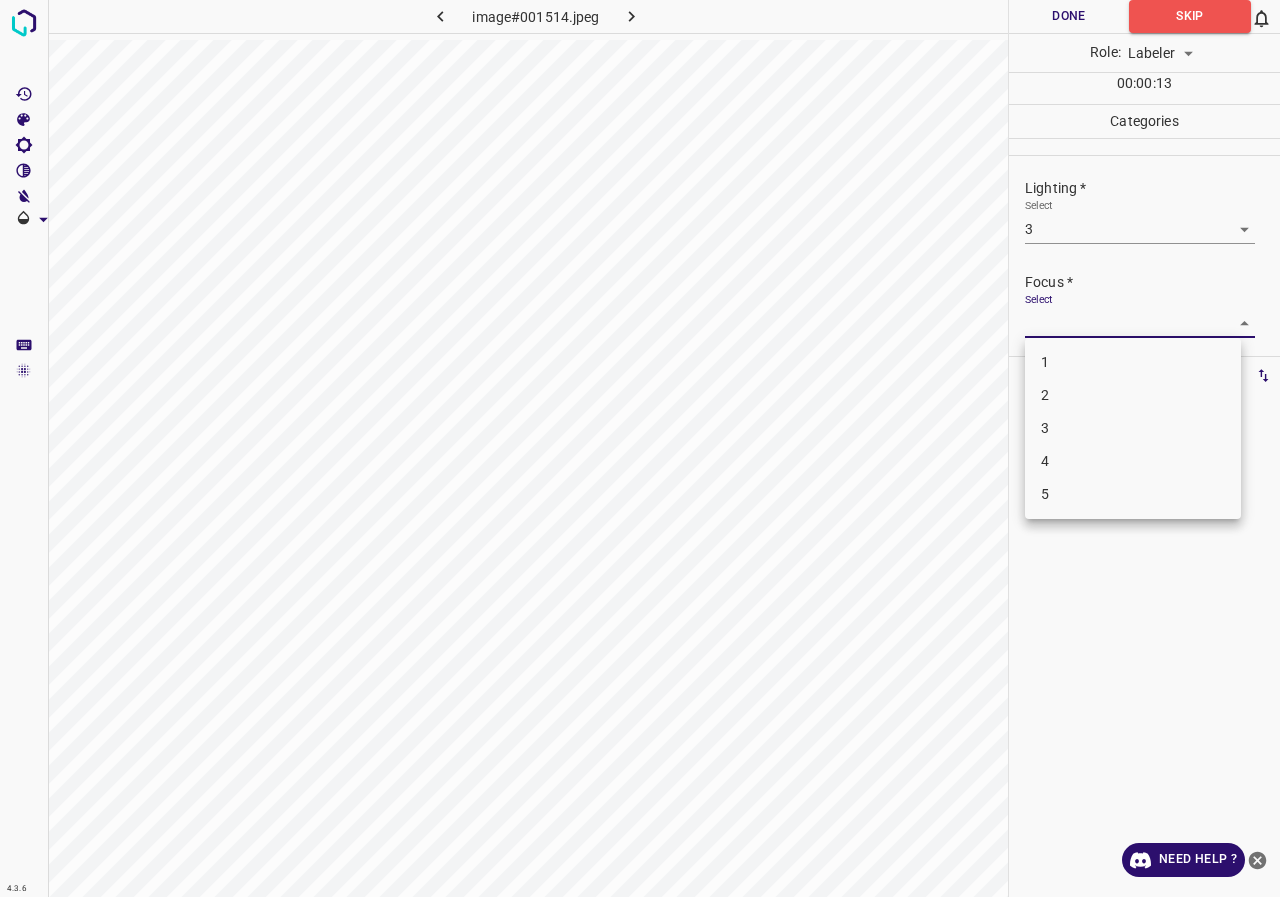 click on "3" at bounding box center (1133, 428) 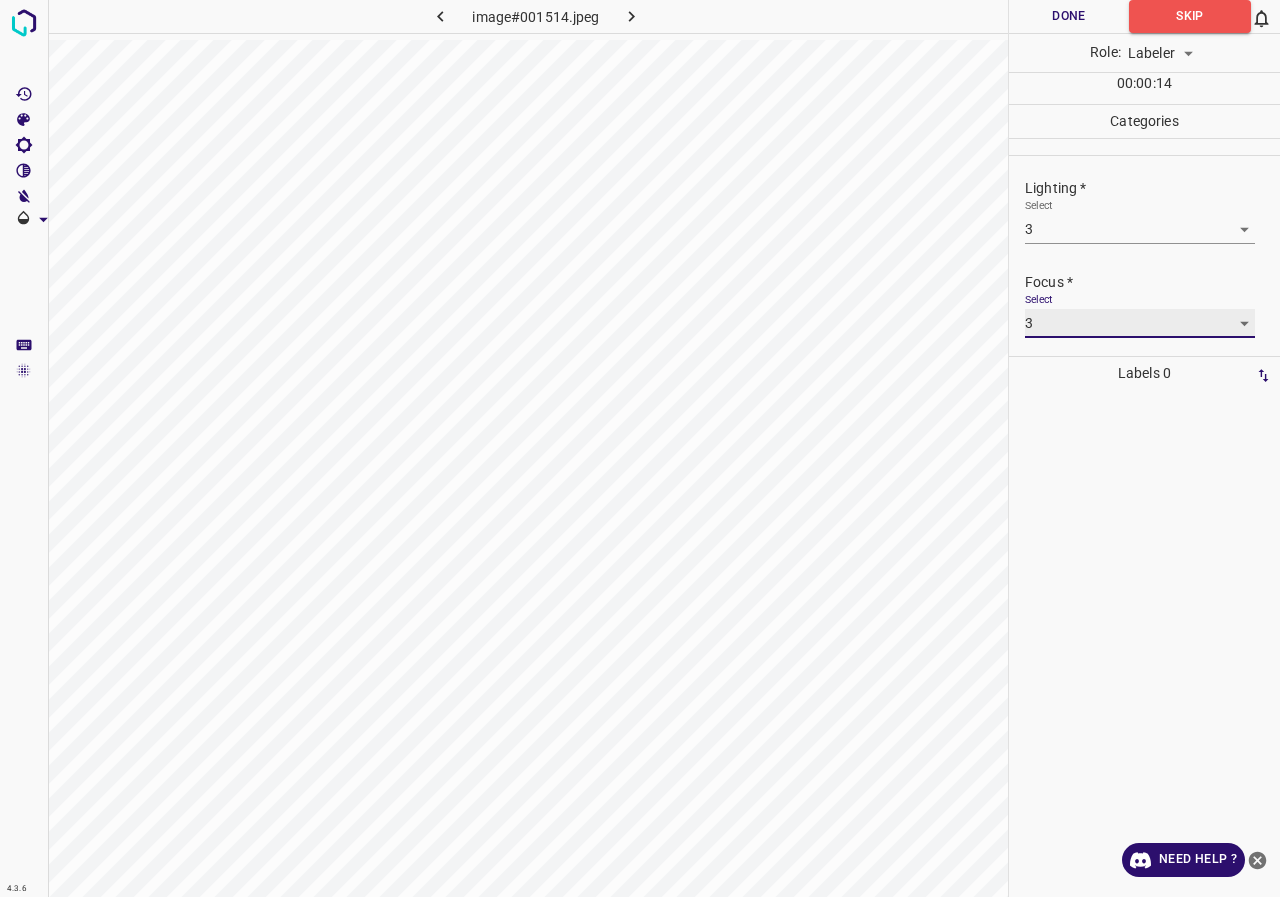 scroll, scrollTop: 98, scrollLeft: 0, axis: vertical 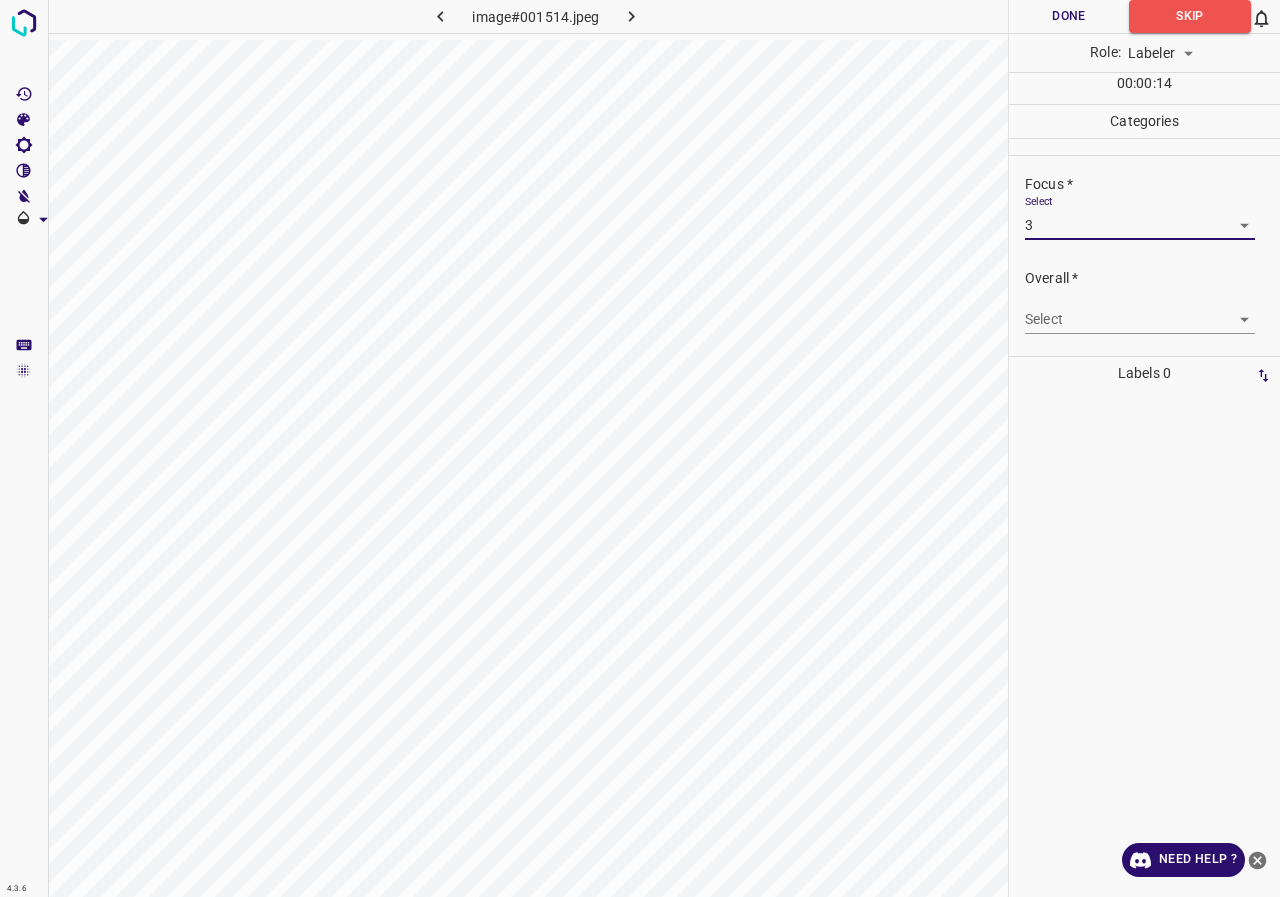 click on "4.3.6  image#001514.jpeg Done Skip 0 Role: Labeler labeler 00   : 00   : 14   Categories Lighting *  Select 3 3 Focus *  Select 3 3 Overall *  Select ​ Labels   0 Categories 1 Lighting 2 Focus 3 Overall Tools Space Change between modes (Draw & Edit) I Auto labeling R Restore zoom M Zoom in N Zoom out Delete Delete selecte label Filters Z Restore filters X Saturation filter C Brightness filter V Contrast filter B Gray scale filter General O Download Need Help ? - Text - Hide - Delete" at bounding box center [640, 448] 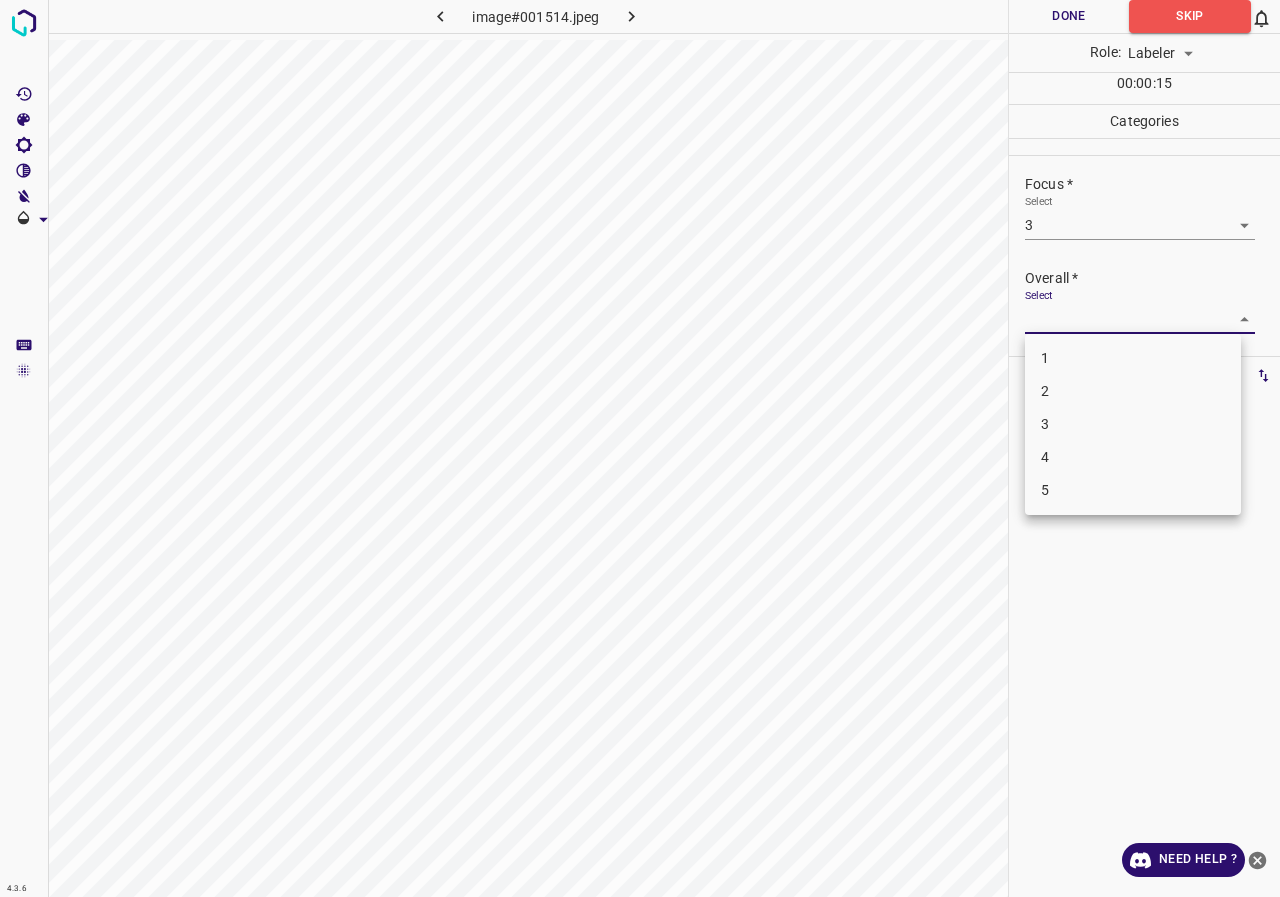click on "3" at bounding box center (1133, 424) 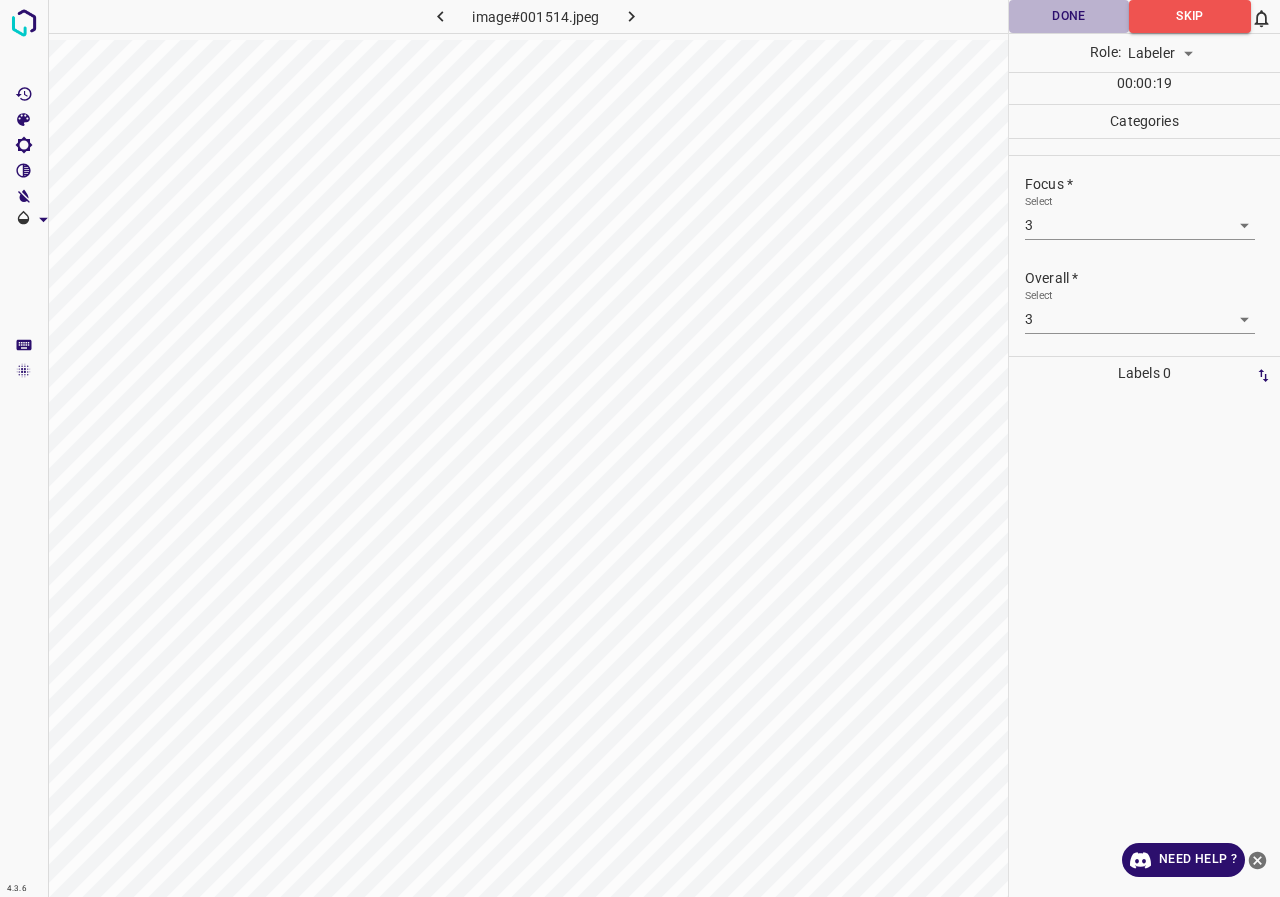 click on "Done" at bounding box center (1069, 16) 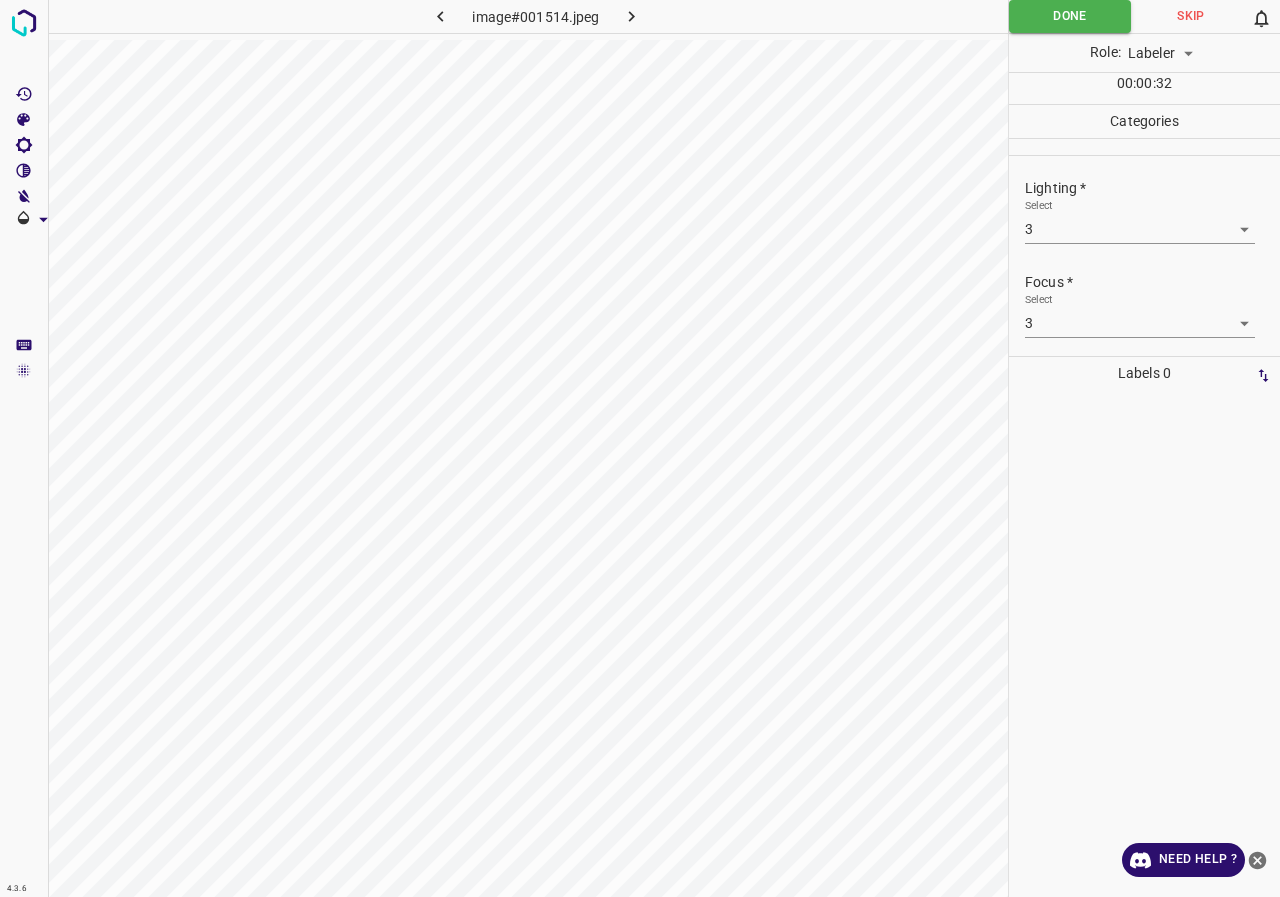 scroll, scrollTop: 98, scrollLeft: 0, axis: vertical 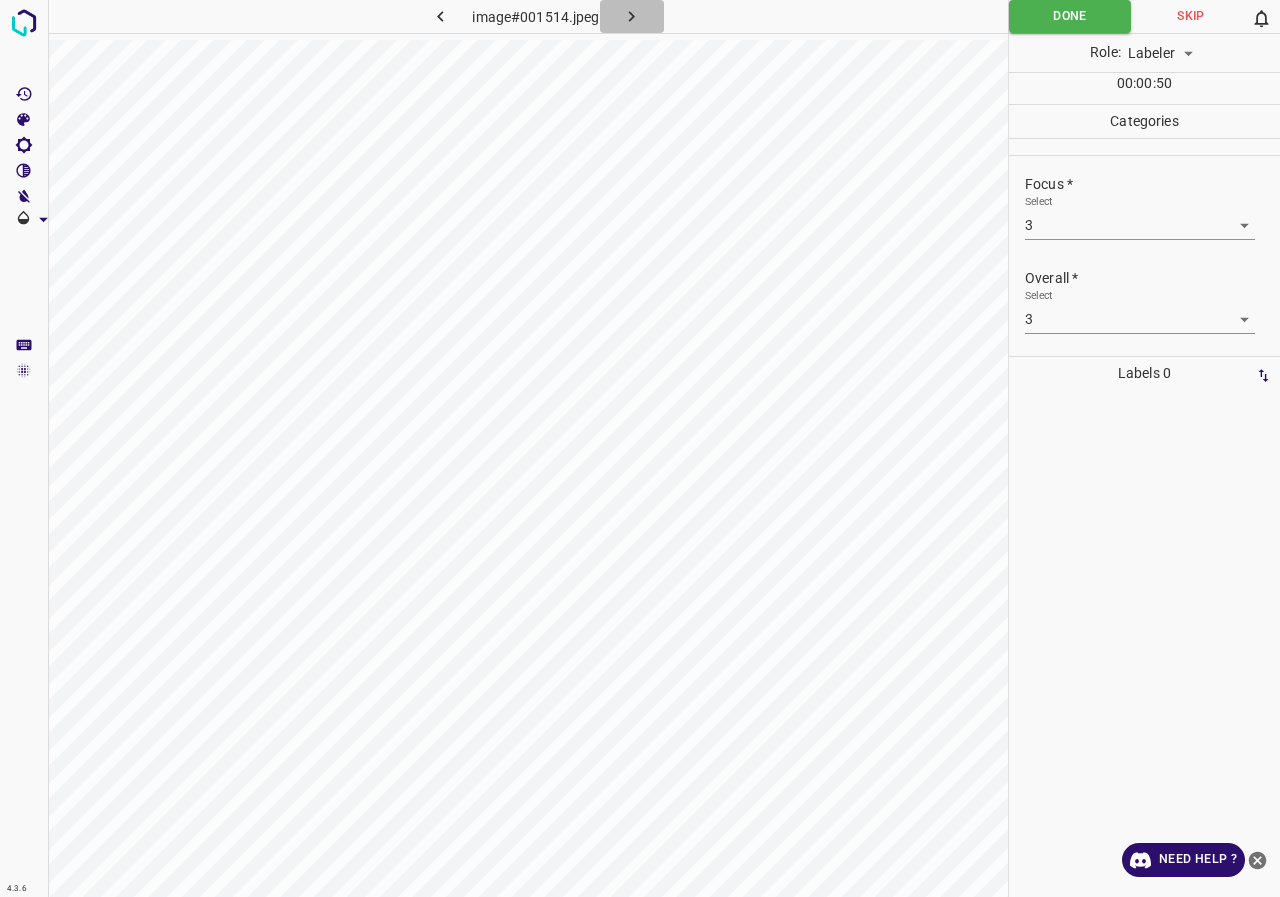 click at bounding box center [631, 16] 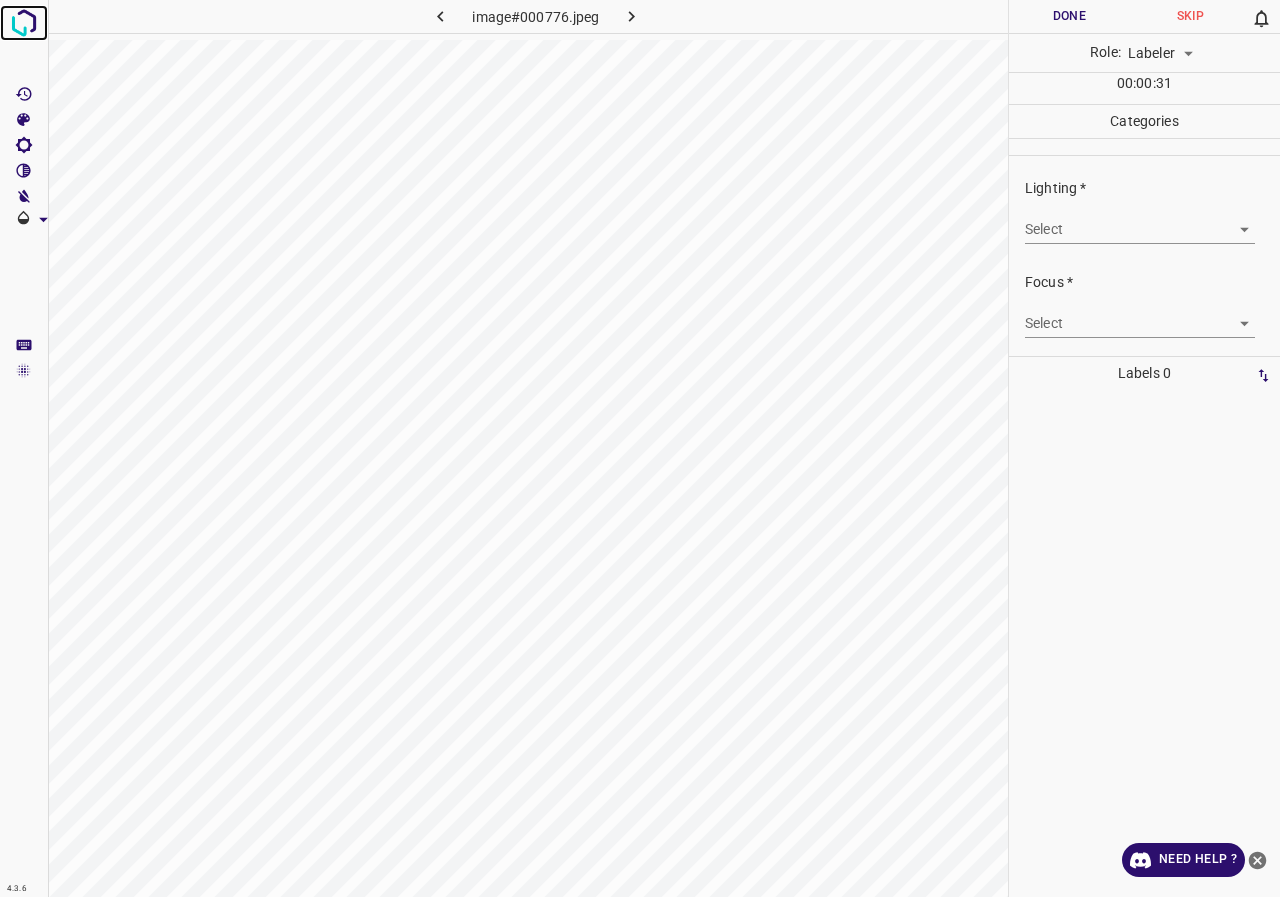 click at bounding box center (24, 23) 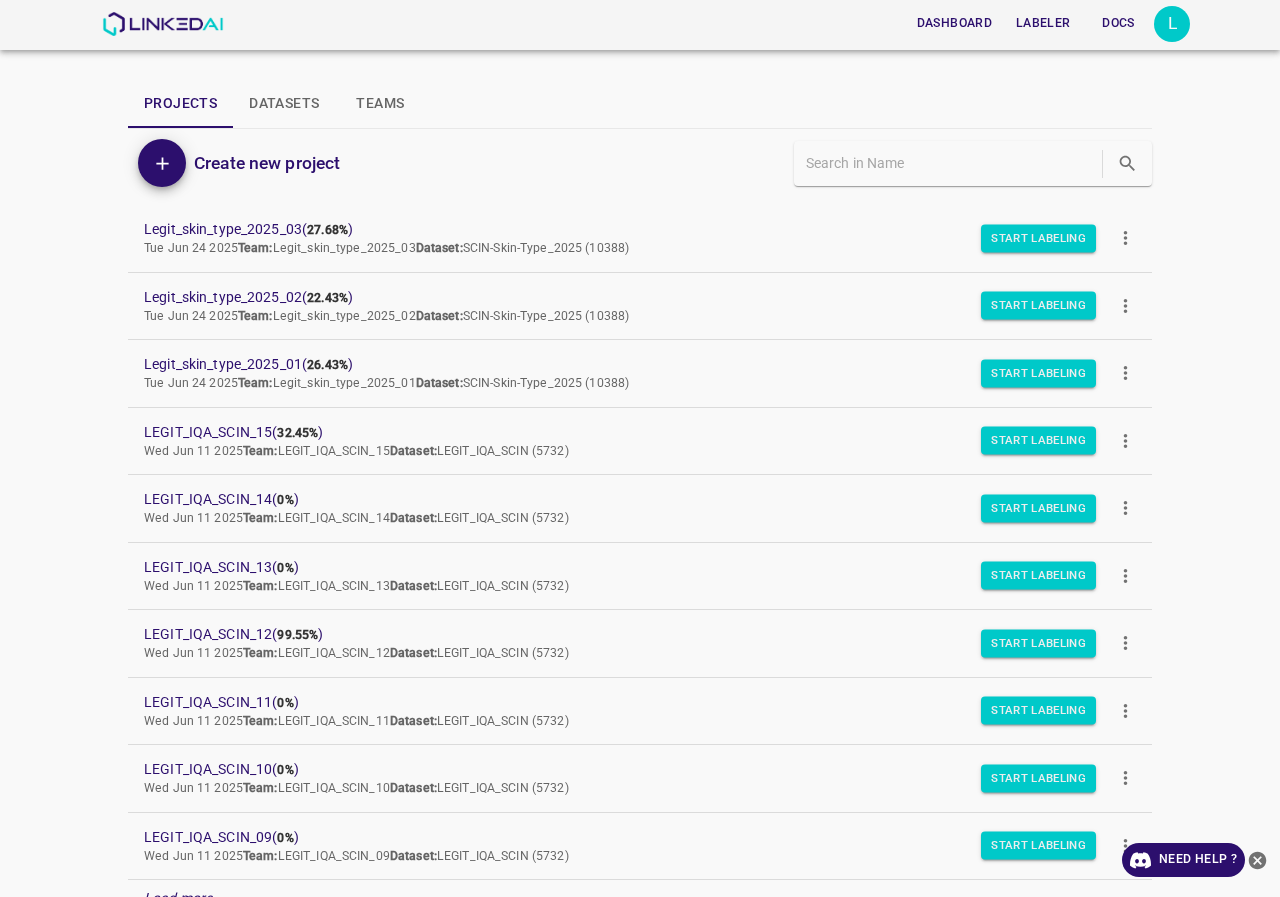 scroll, scrollTop: 169, scrollLeft: 0, axis: vertical 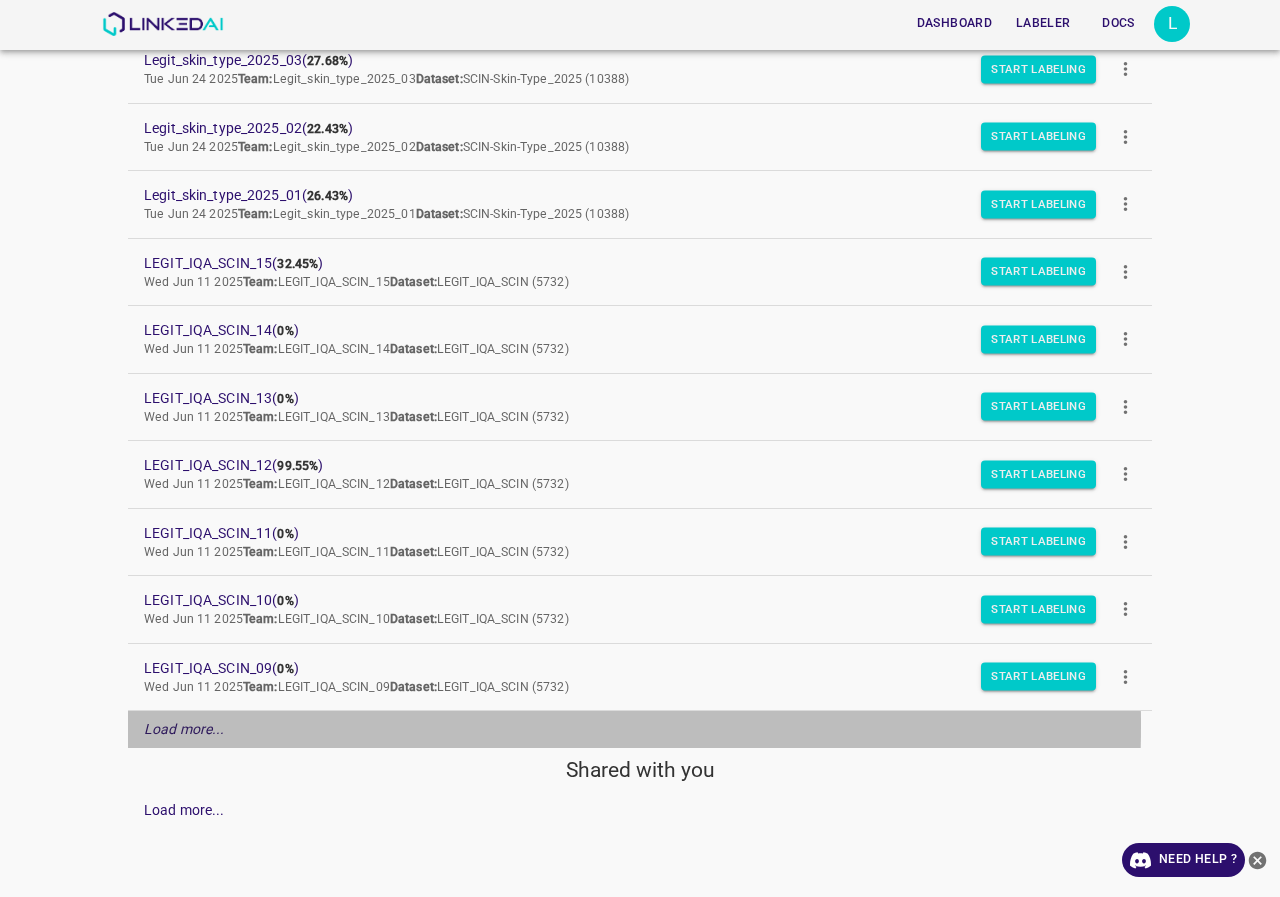 click on "Load more..." at bounding box center [184, 729] 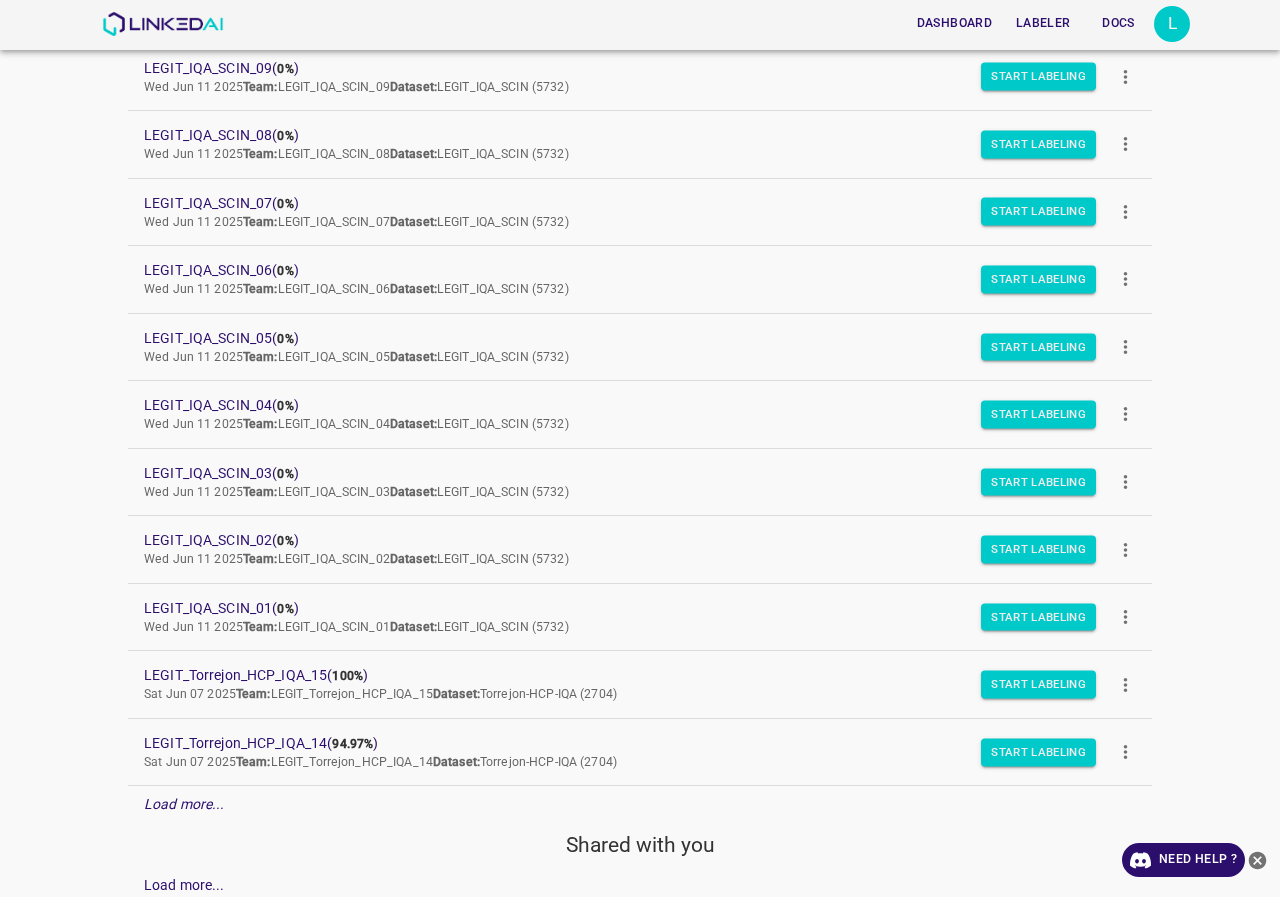 scroll, scrollTop: 844, scrollLeft: 0, axis: vertical 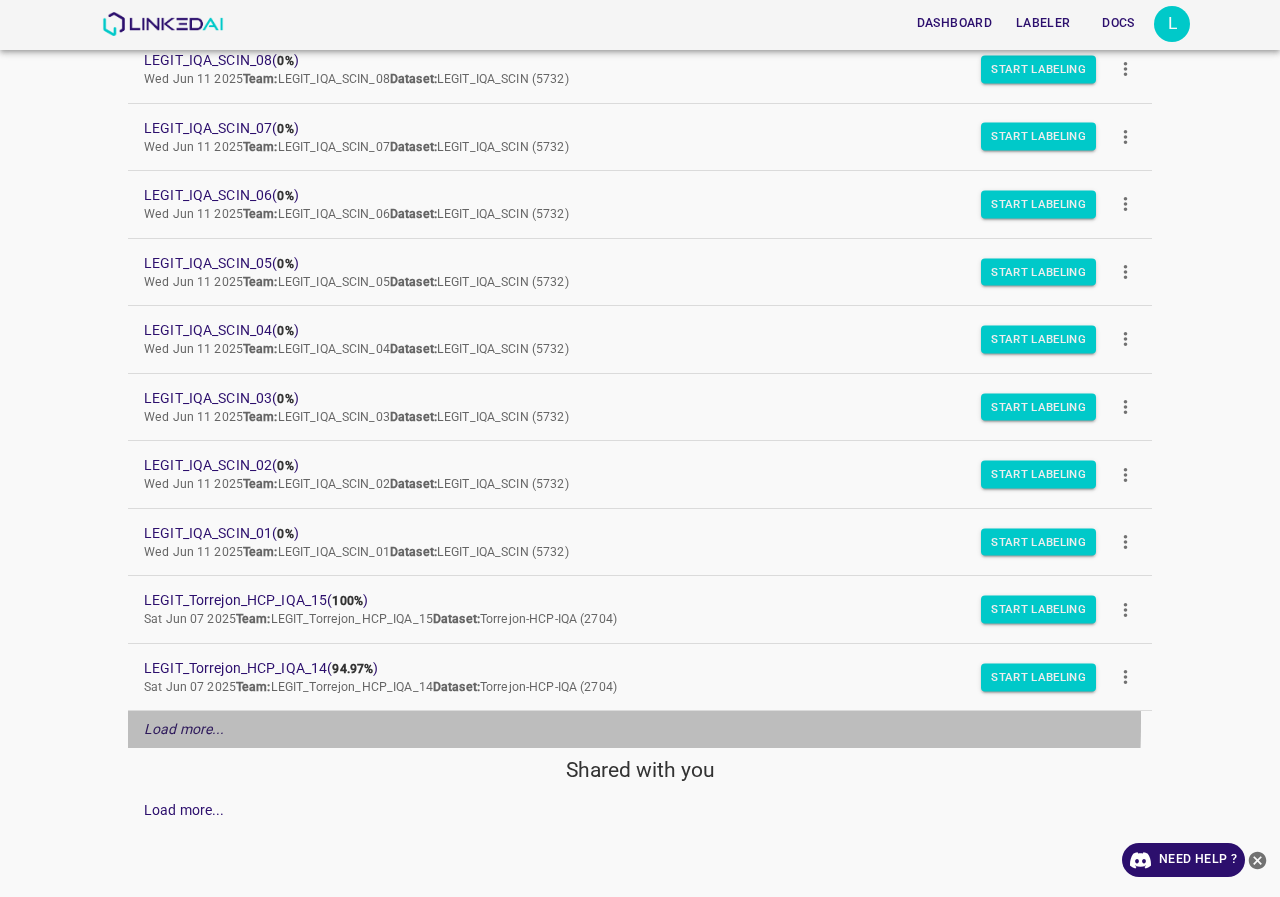 click on "Load more..." at bounding box center [184, 729] 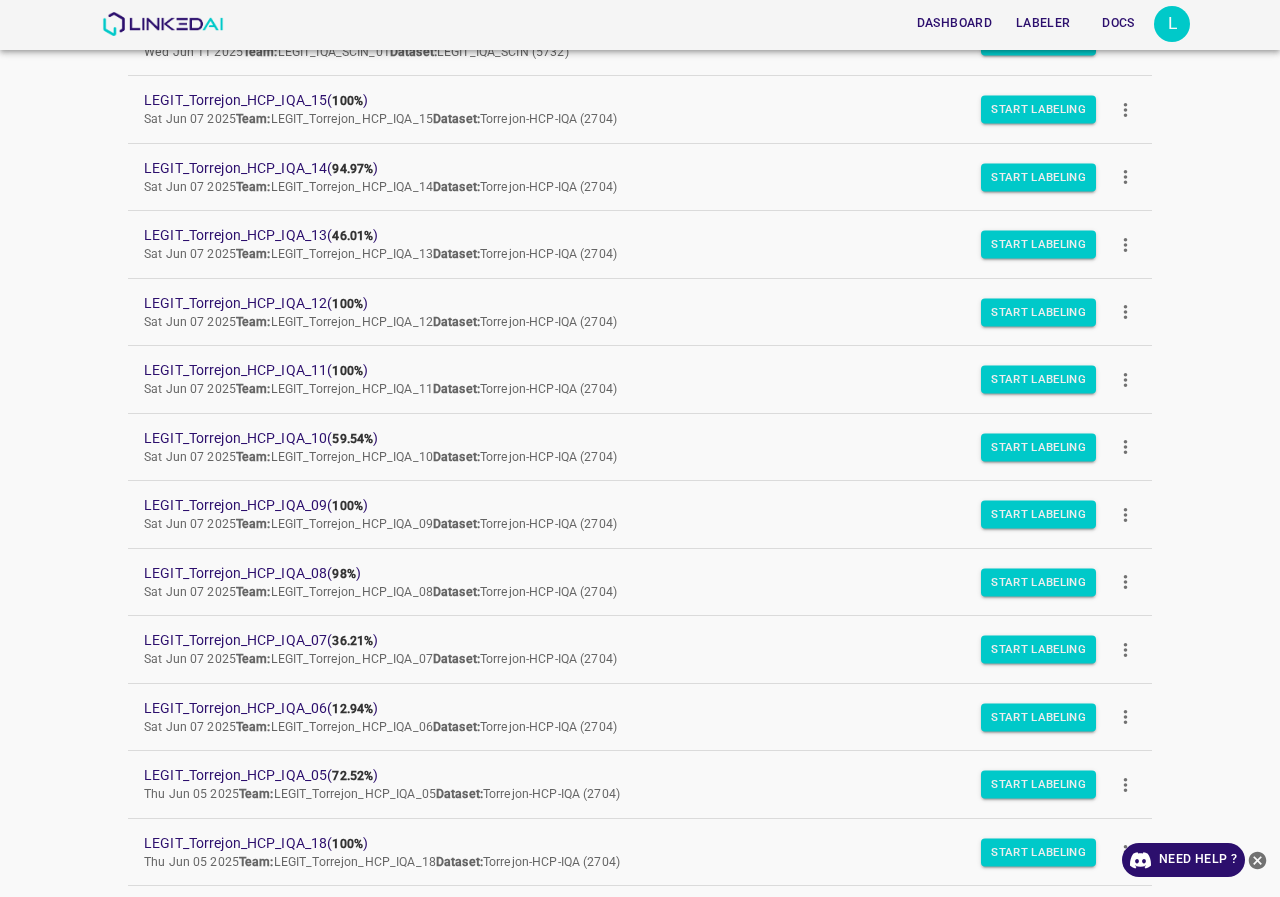 scroll, scrollTop: 1519, scrollLeft: 0, axis: vertical 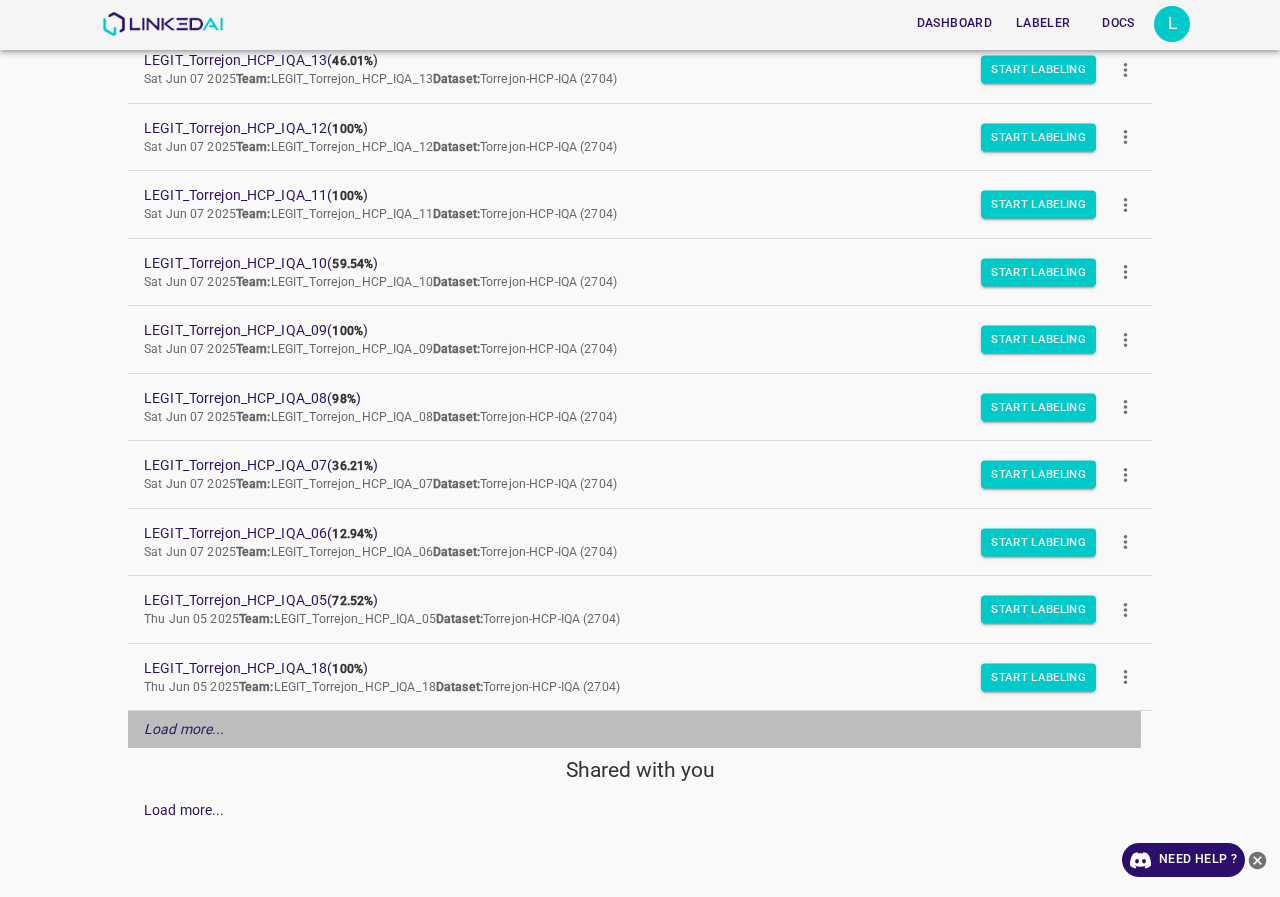click on "Load more..." at bounding box center (640, 729) 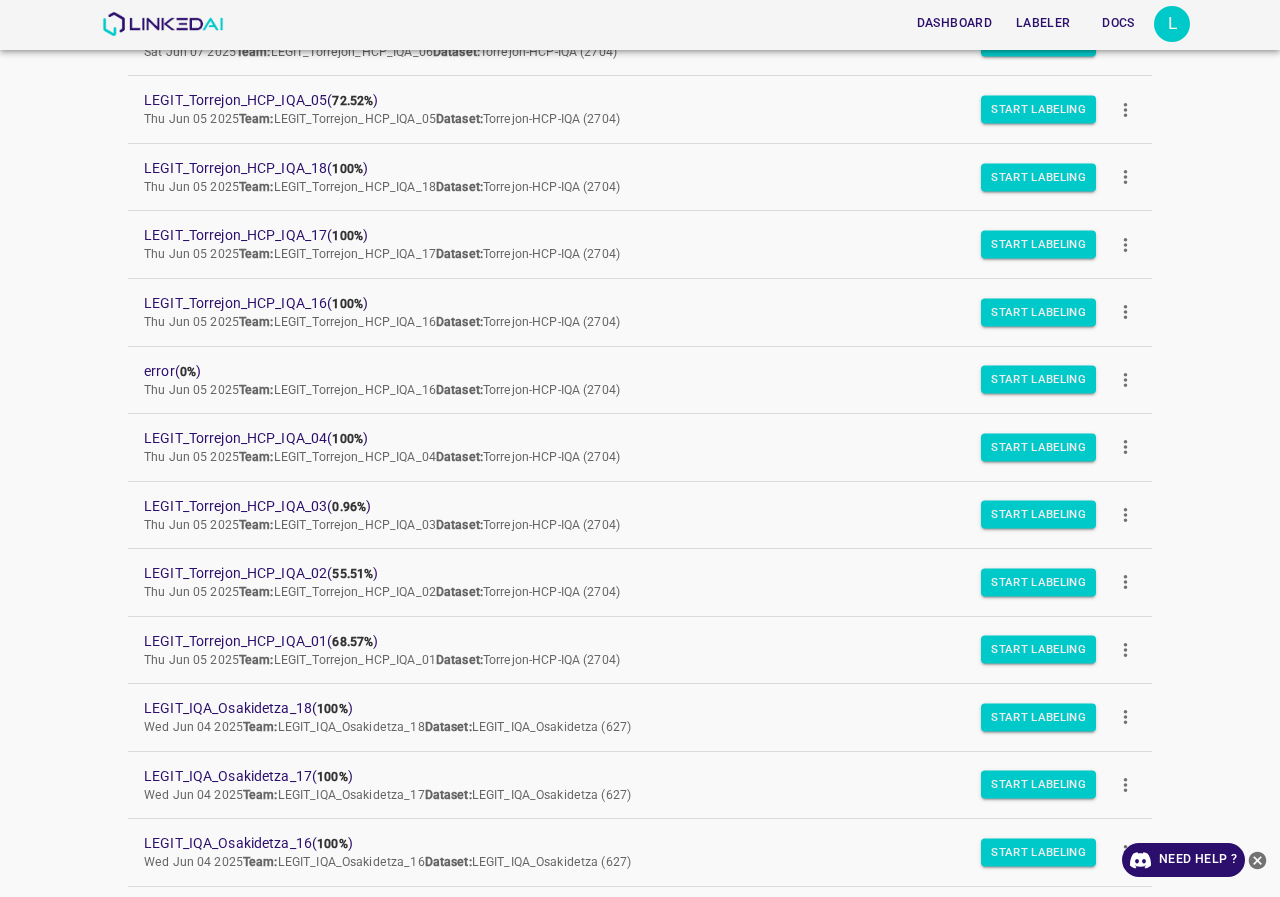 scroll, scrollTop: 2195, scrollLeft: 0, axis: vertical 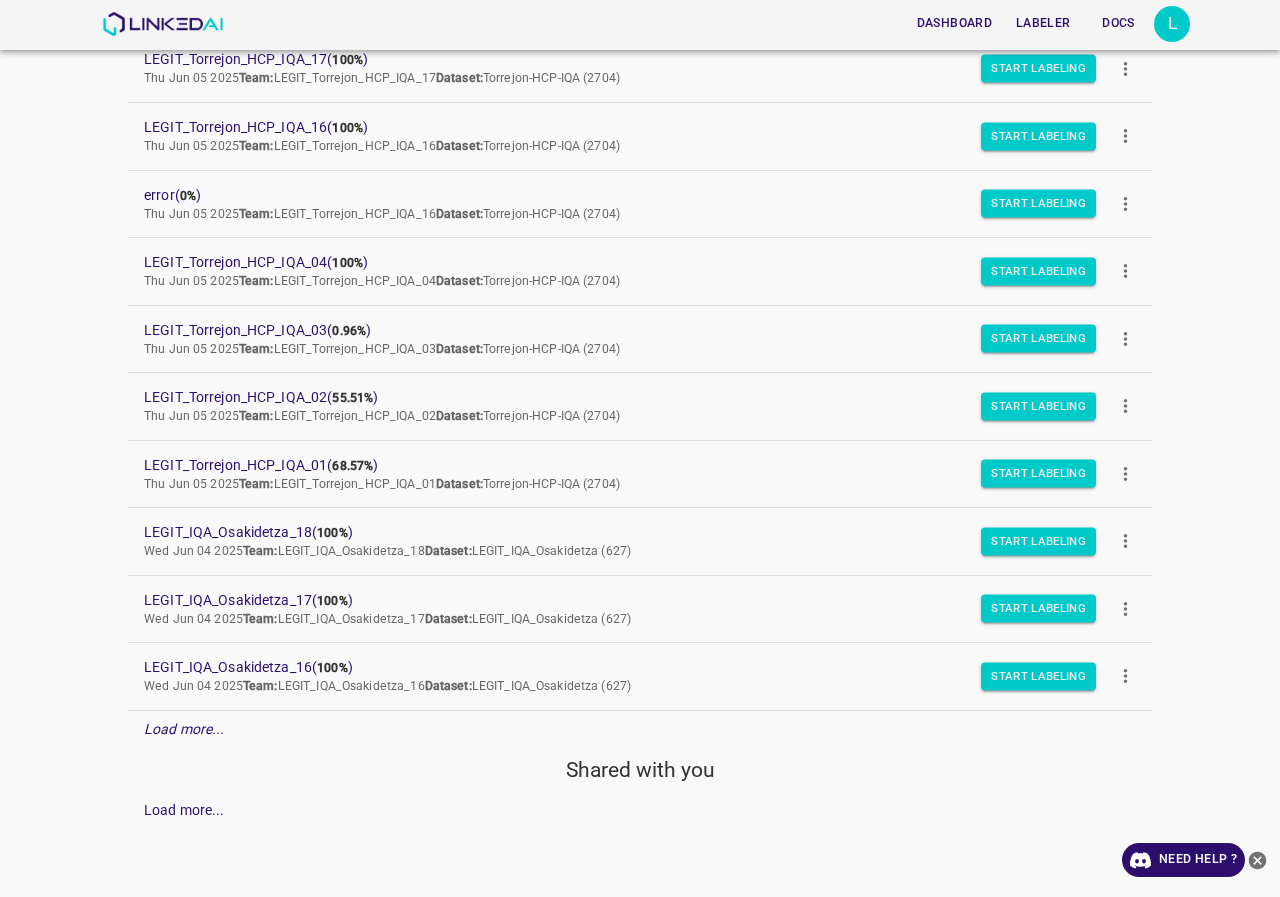 click on "Load more..." at bounding box center [184, 729] 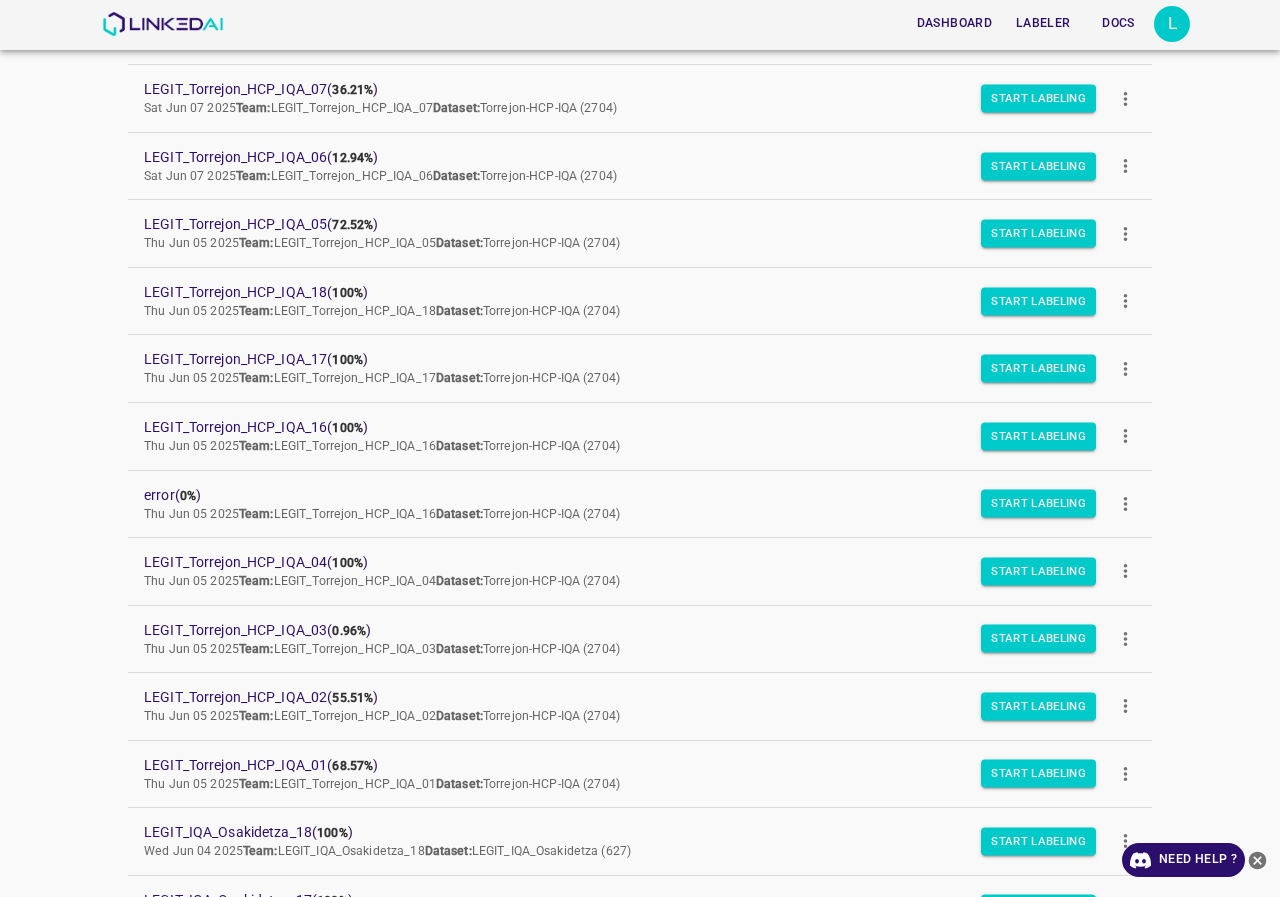 scroll, scrollTop: 1495, scrollLeft: 0, axis: vertical 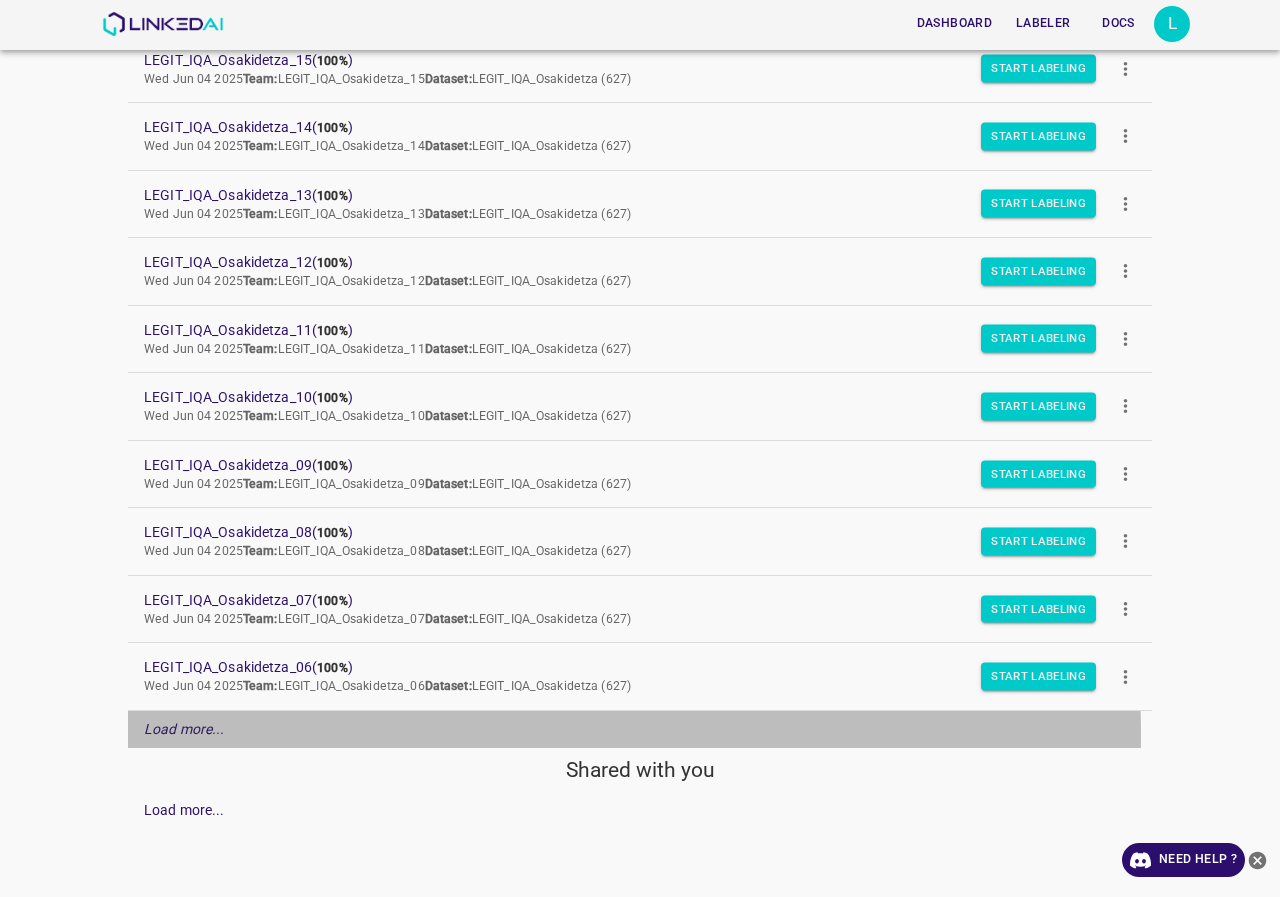 click on "Load more..." at bounding box center (184, 729) 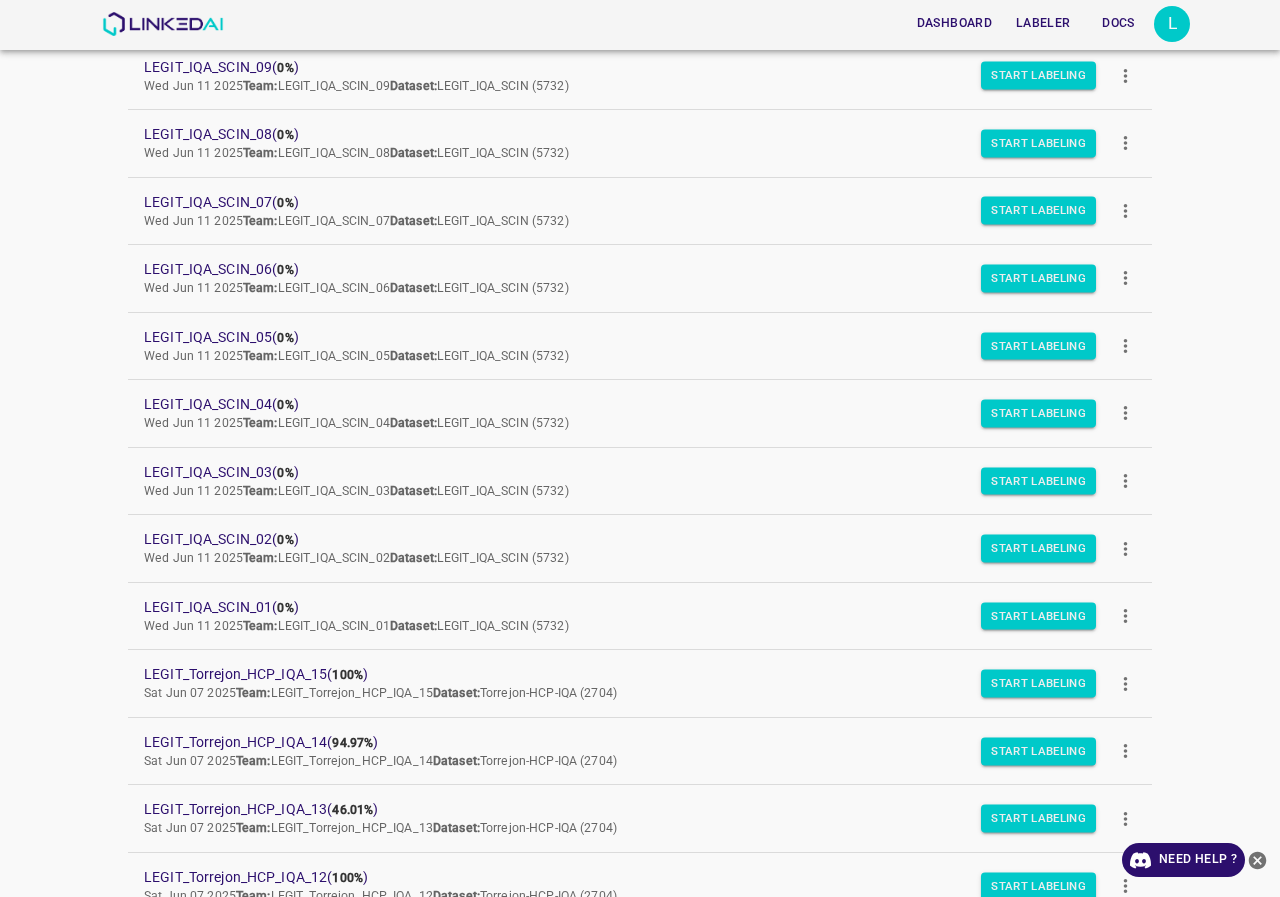 scroll, scrollTop: 470, scrollLeft: 0, axis: vertical 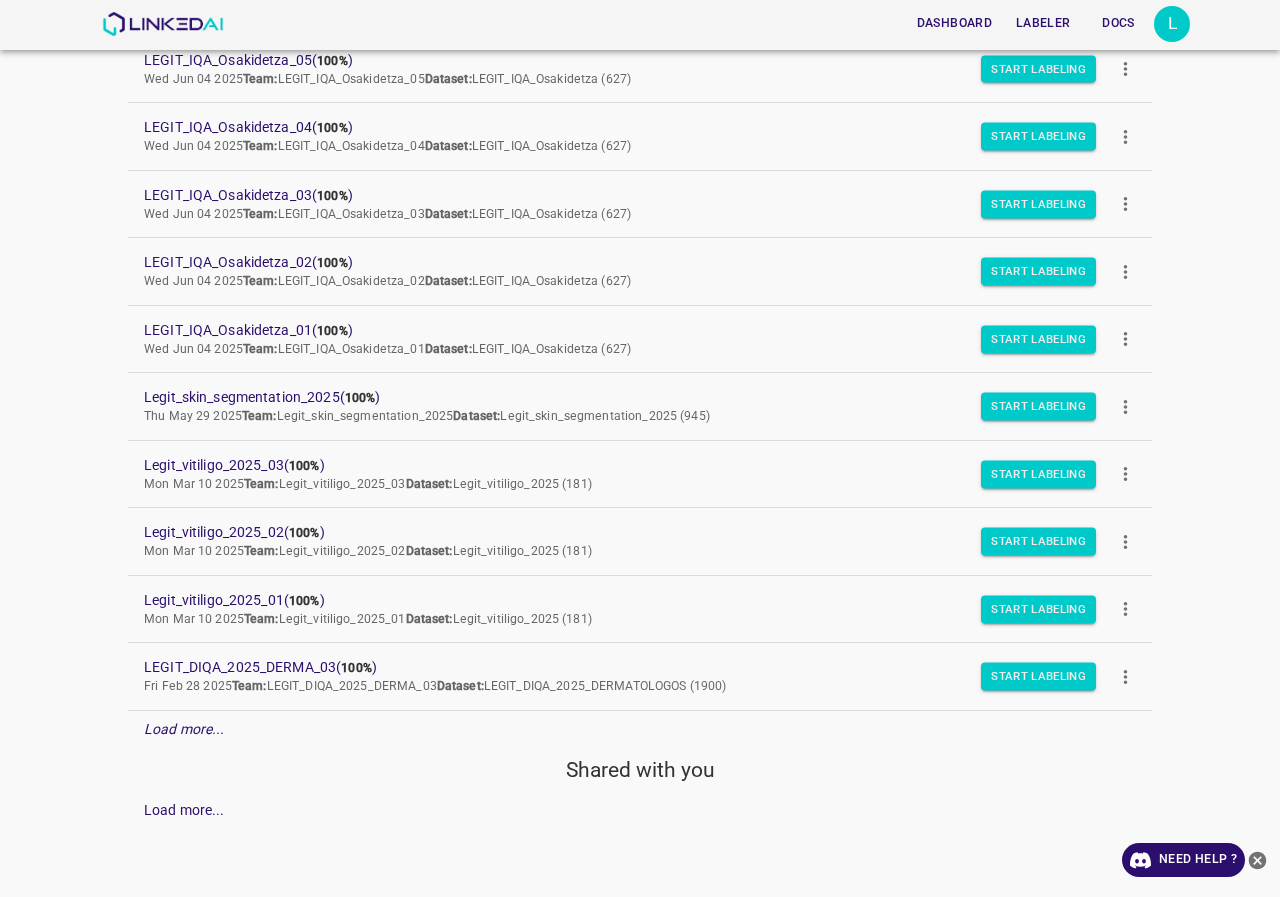 click on "Load more..." at bounding box center (184, 729) 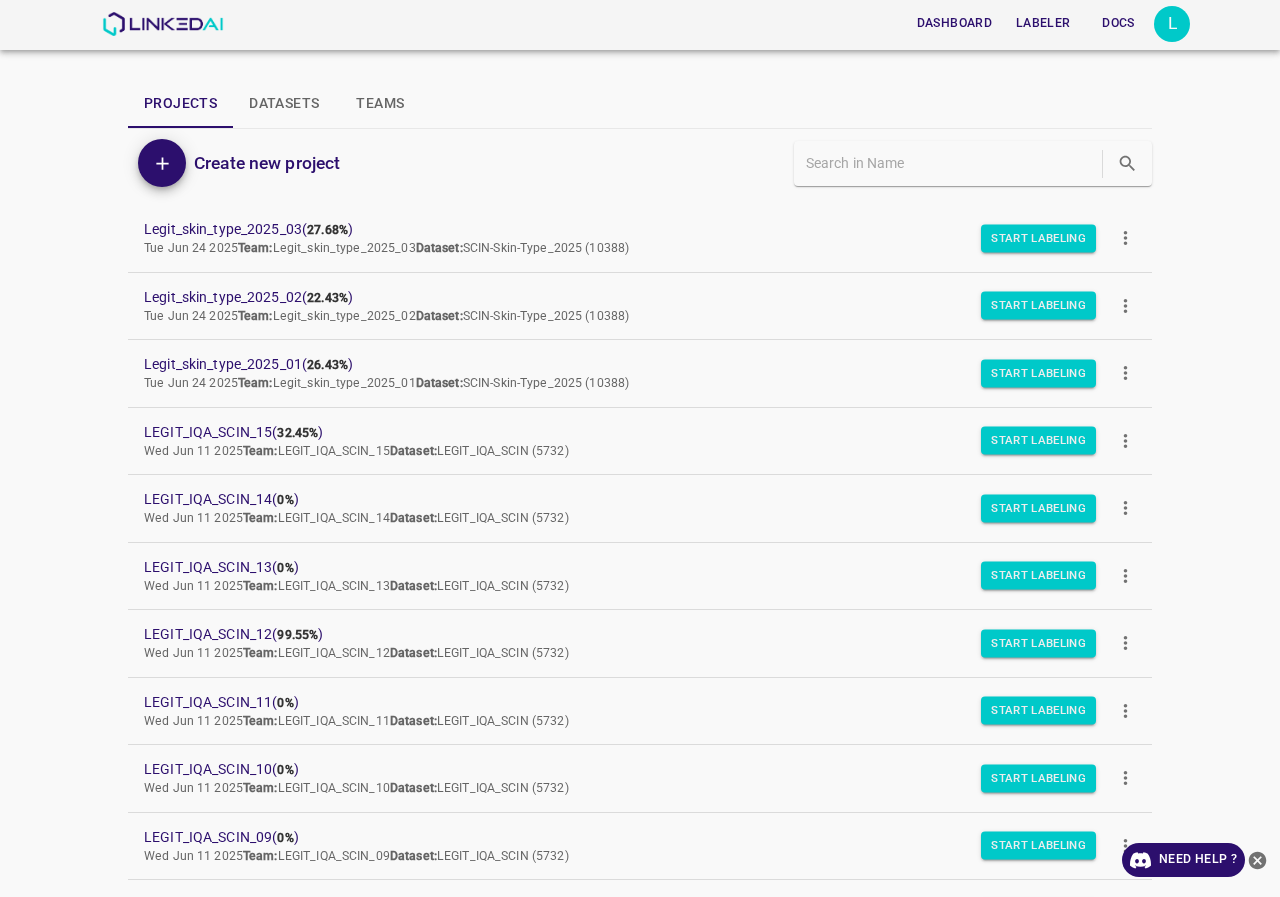 scroll, scrollTop: 400, scrollLeft: 0, axis: vertical 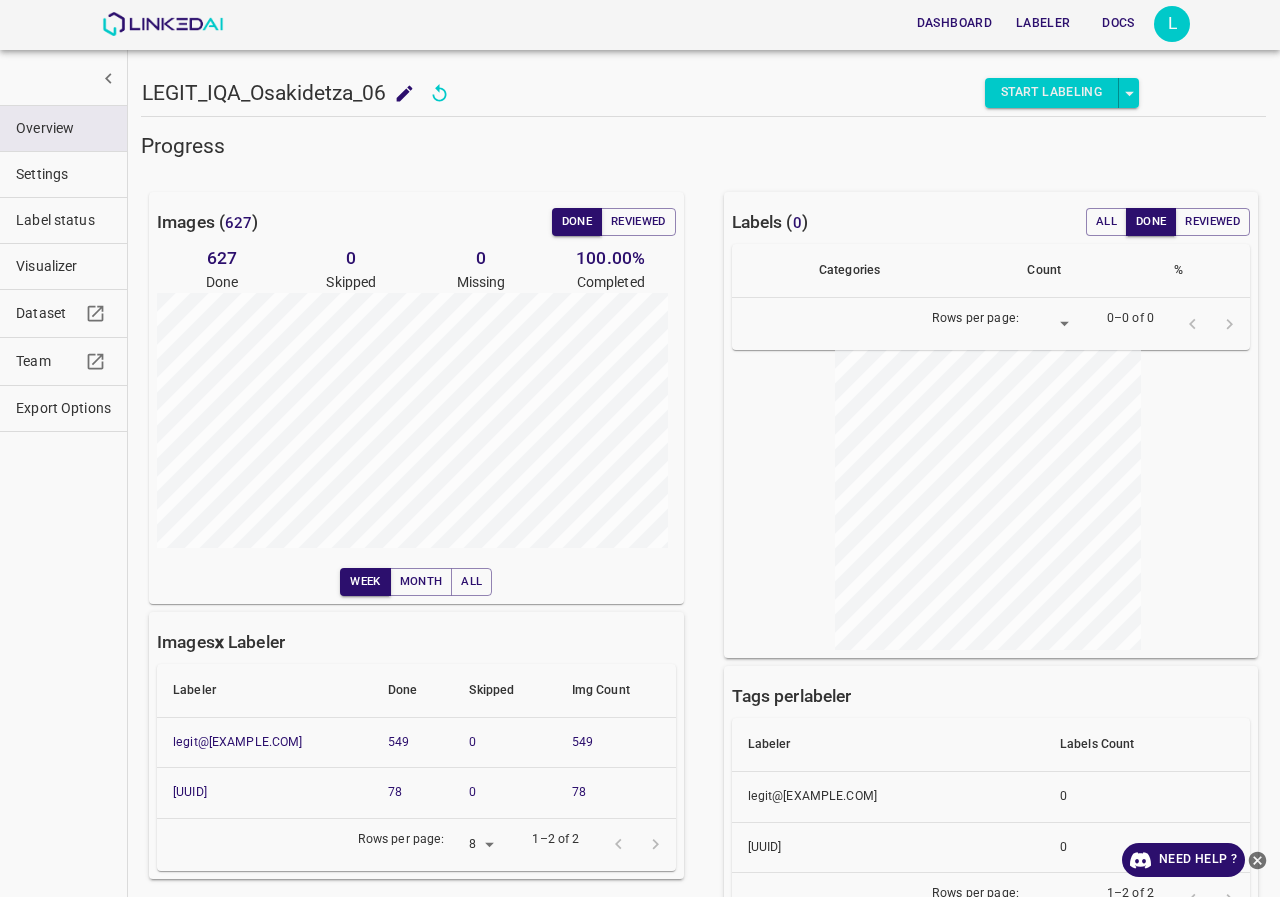 click on "Export Options" at bounding box center [63, 408] 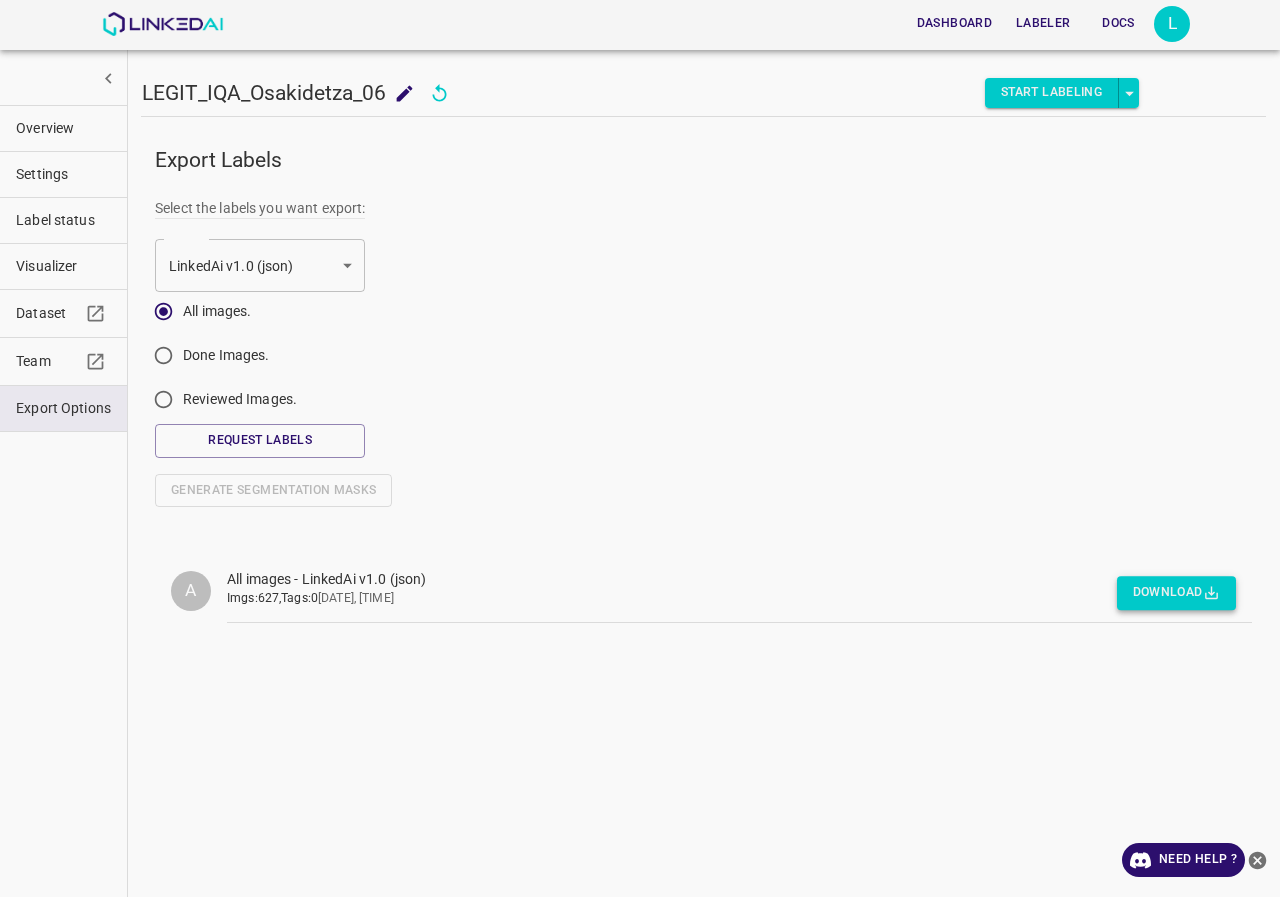 click on "Download" at bounding box center (1176, 593) 